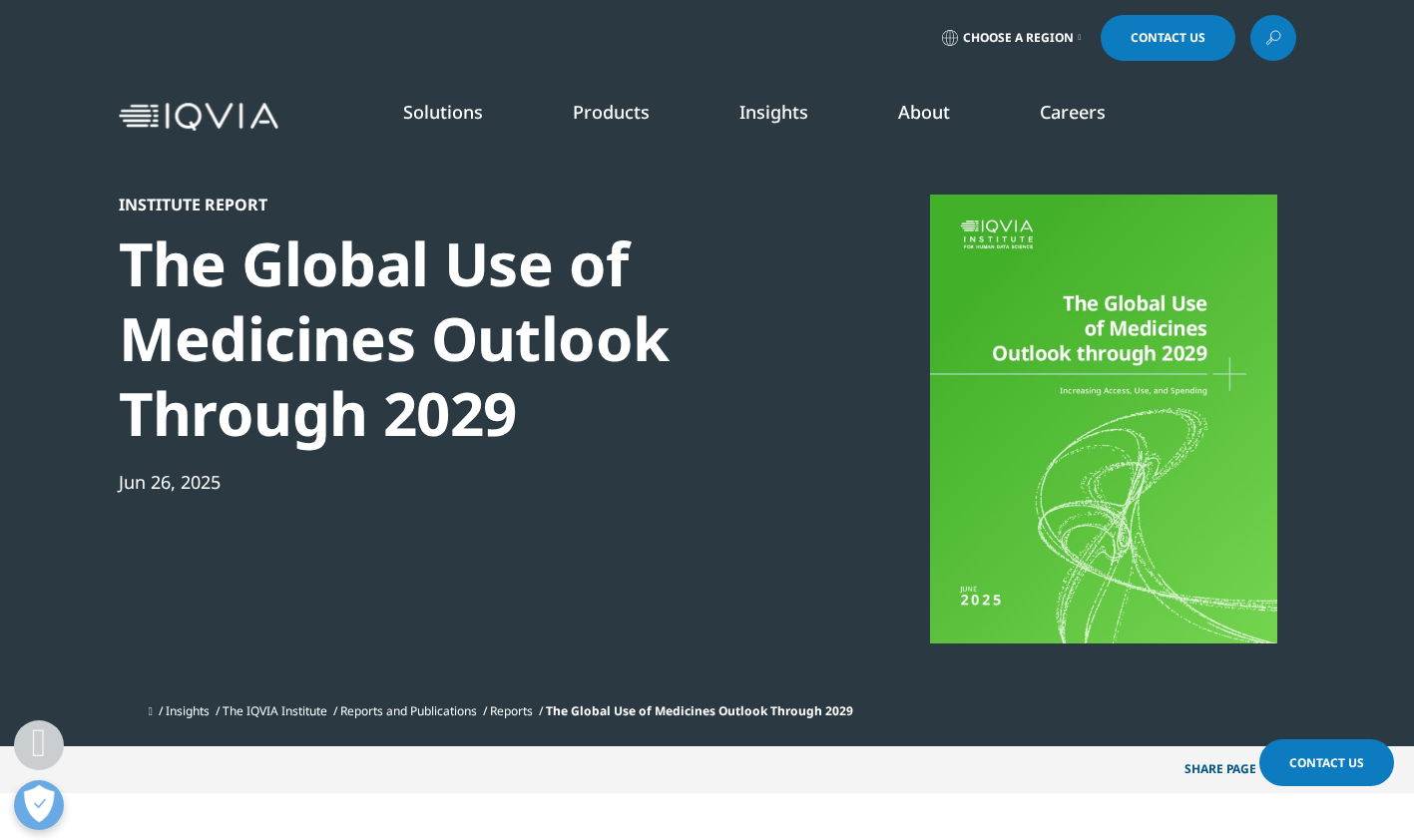 scroll, scrollTop: 4190, scrollLeft: 0, axis: vertical 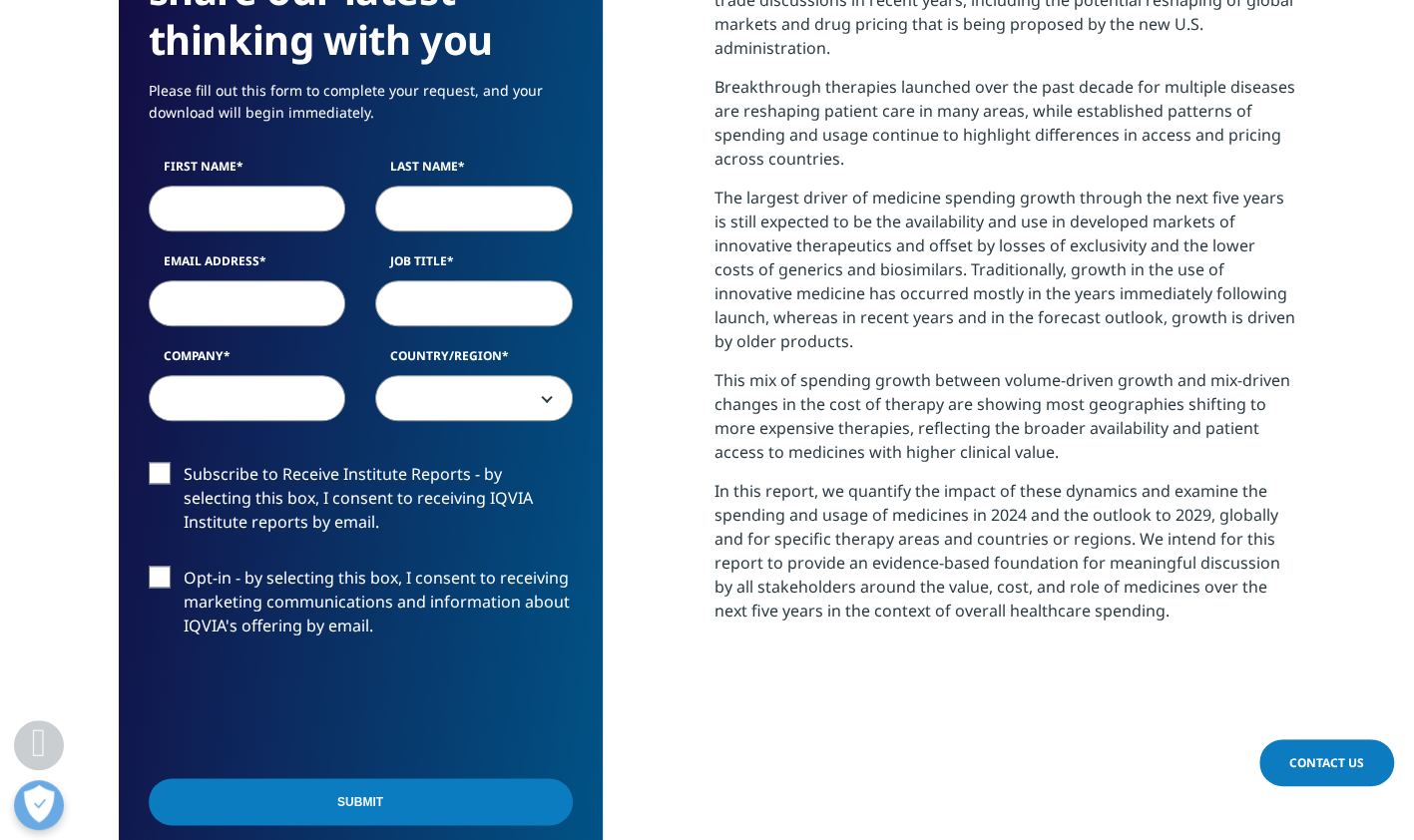 click on "Subscribe to Receive Institute Reports - by selecting this box, I consent to receiving IQVIA Institute reports by email." at bounding box center (360, 503) 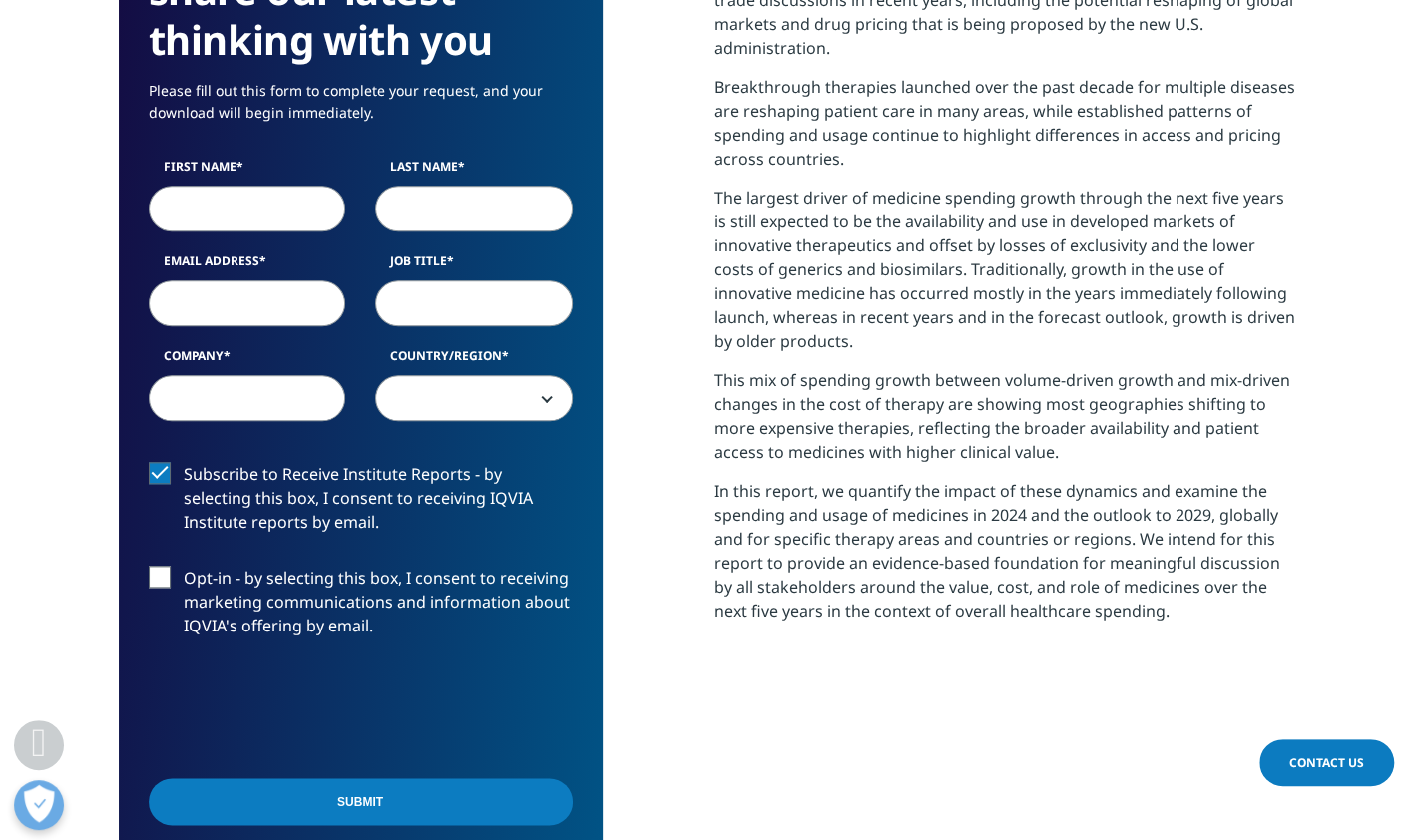 click on "First Name" at bounding box center (247, 209) 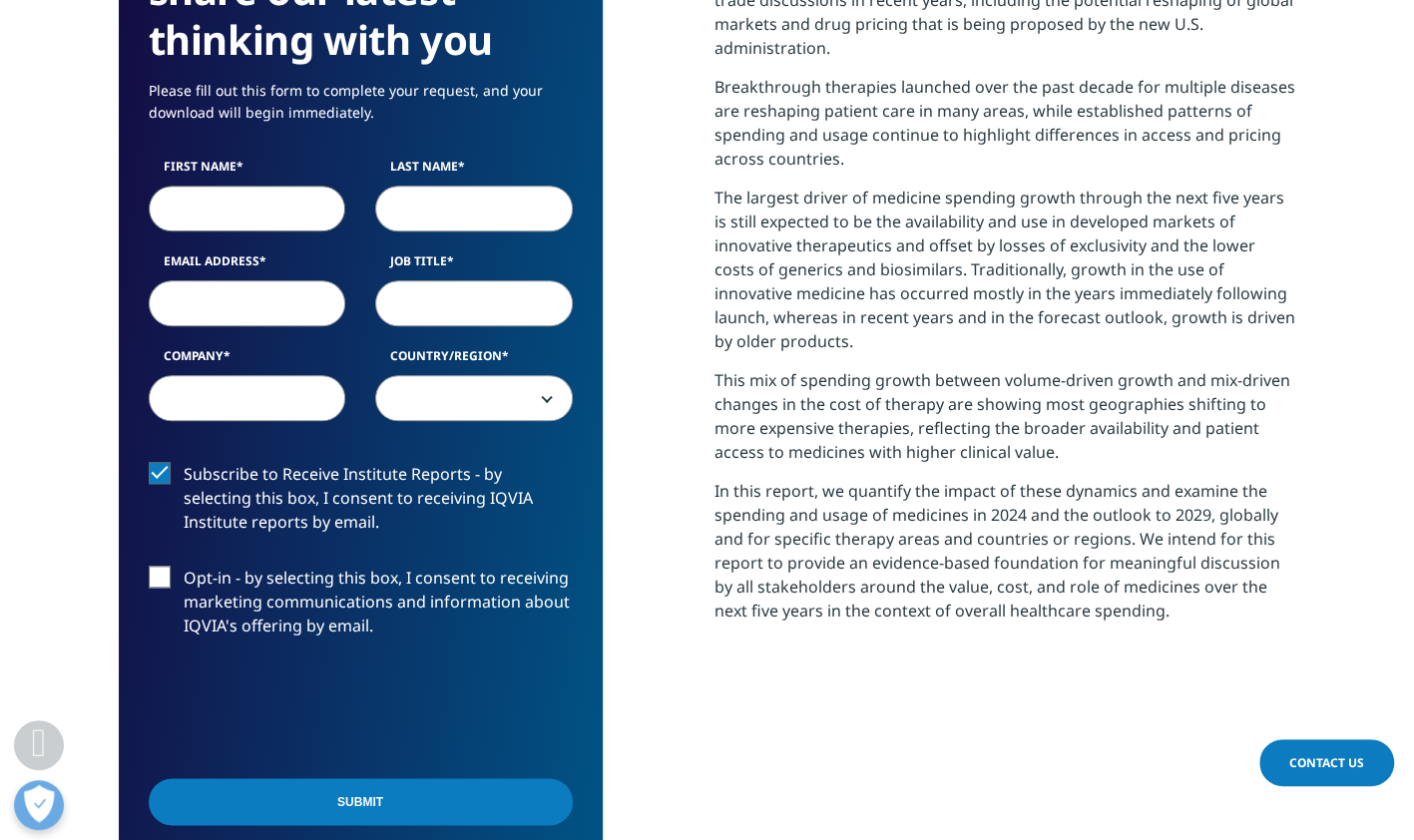 type on "khan" 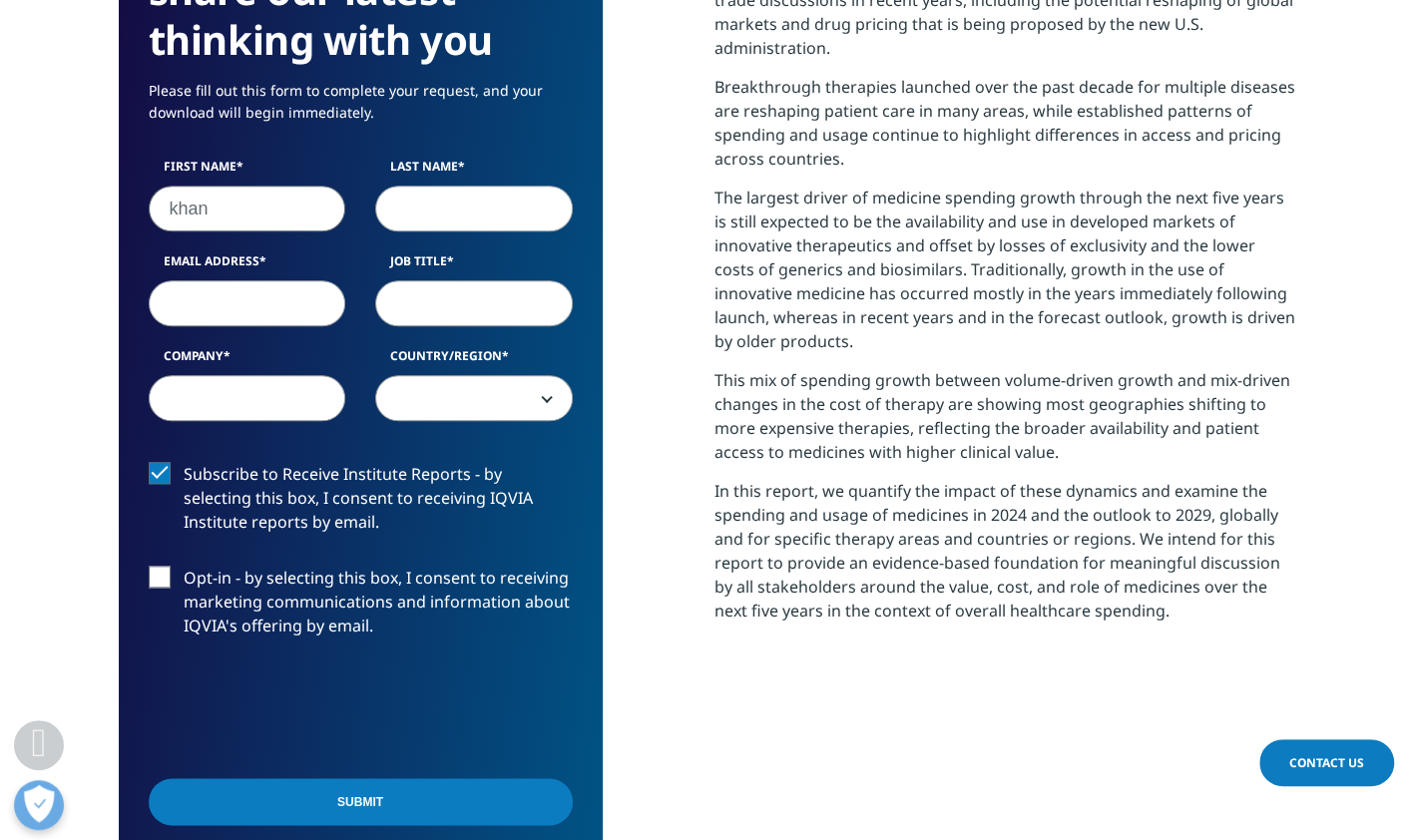 type on "dubi" 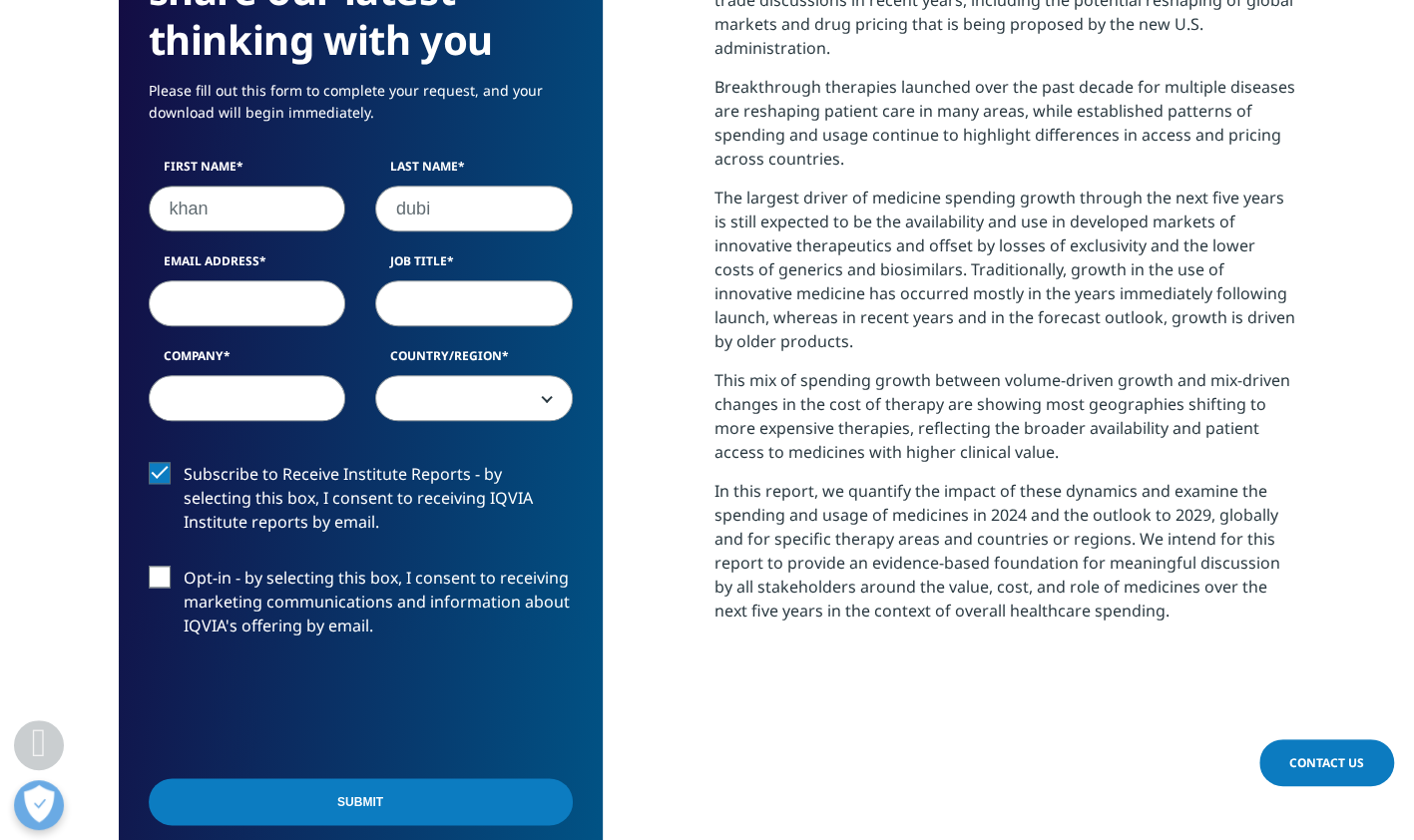 type on "none" 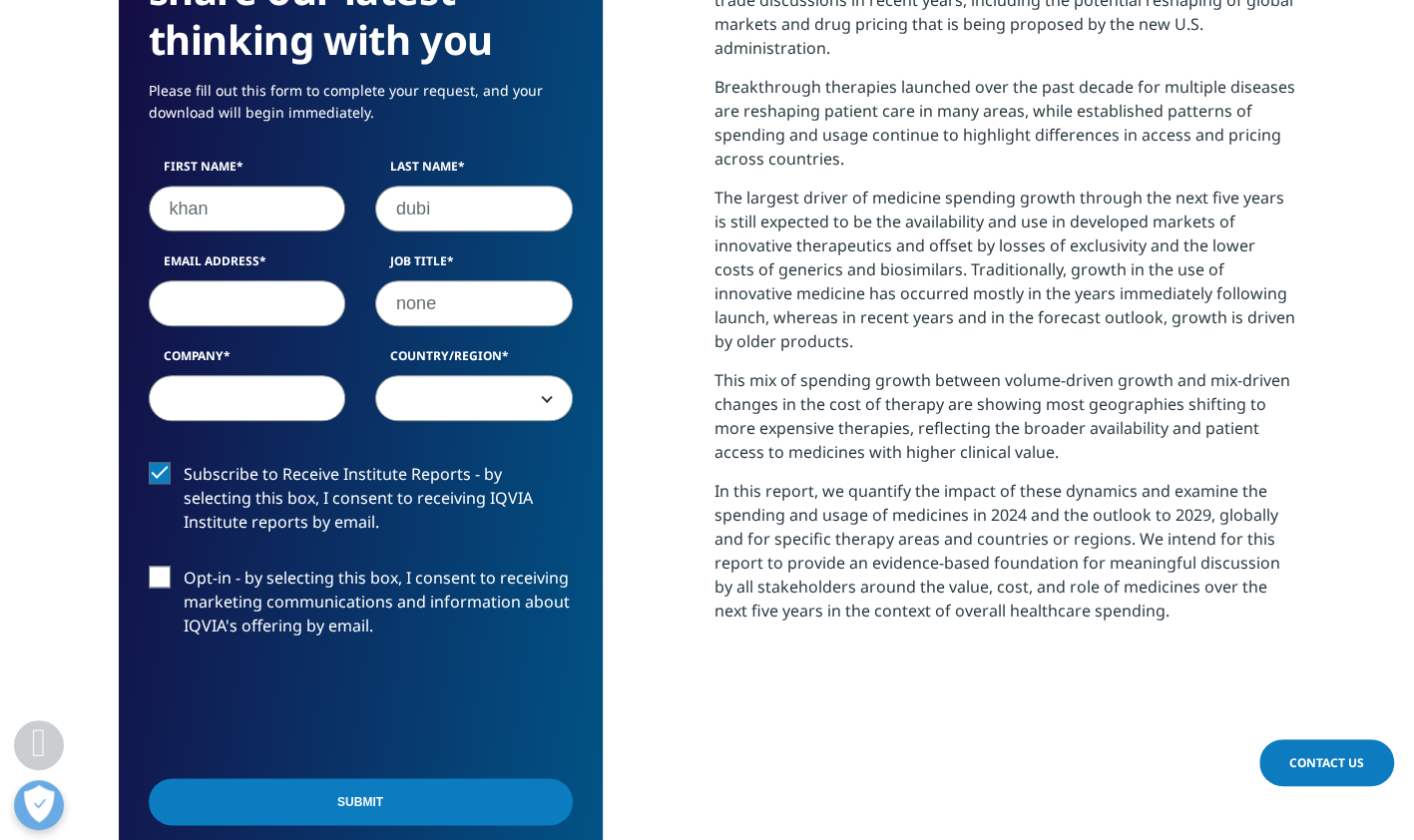 type on "none" 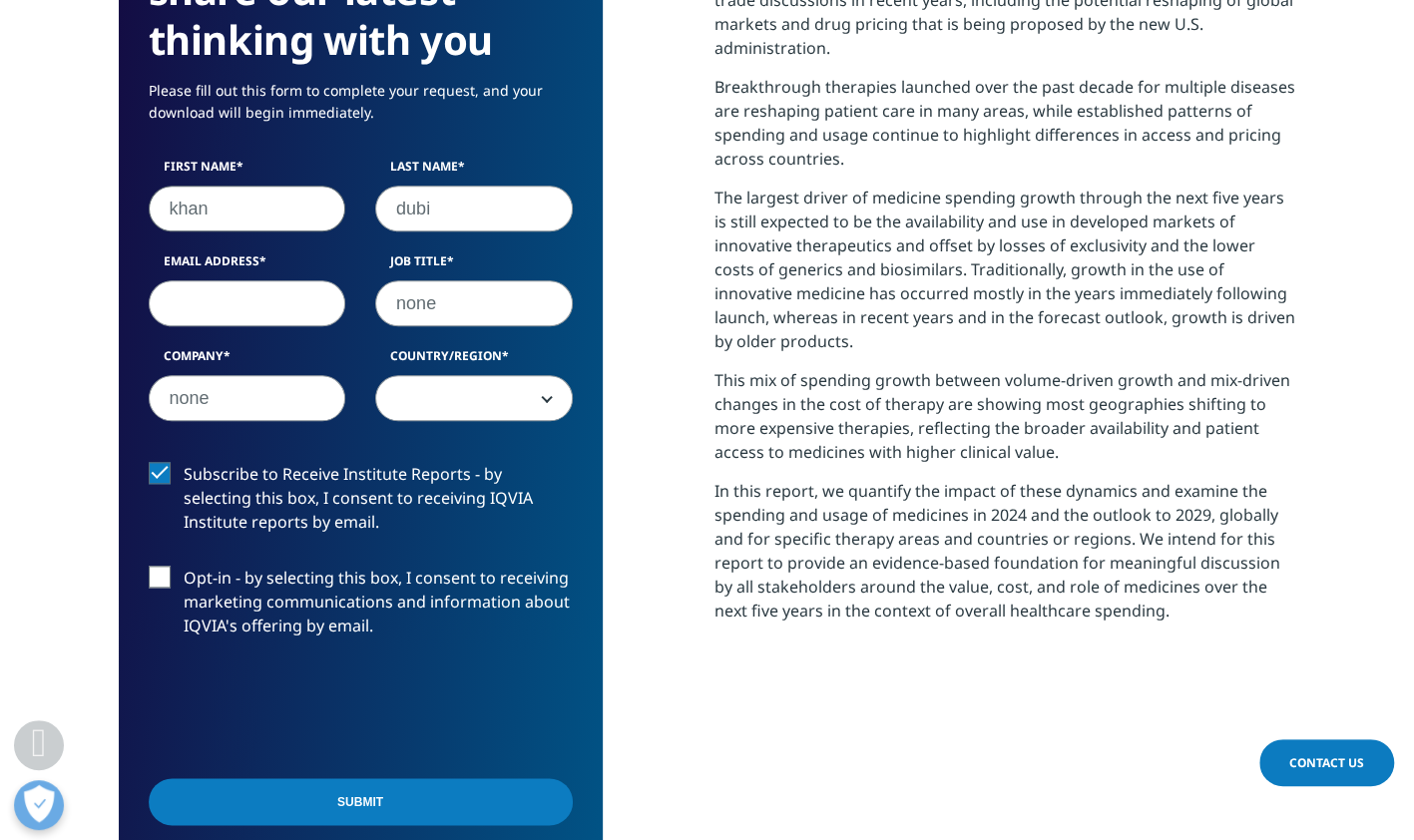 select on "India" 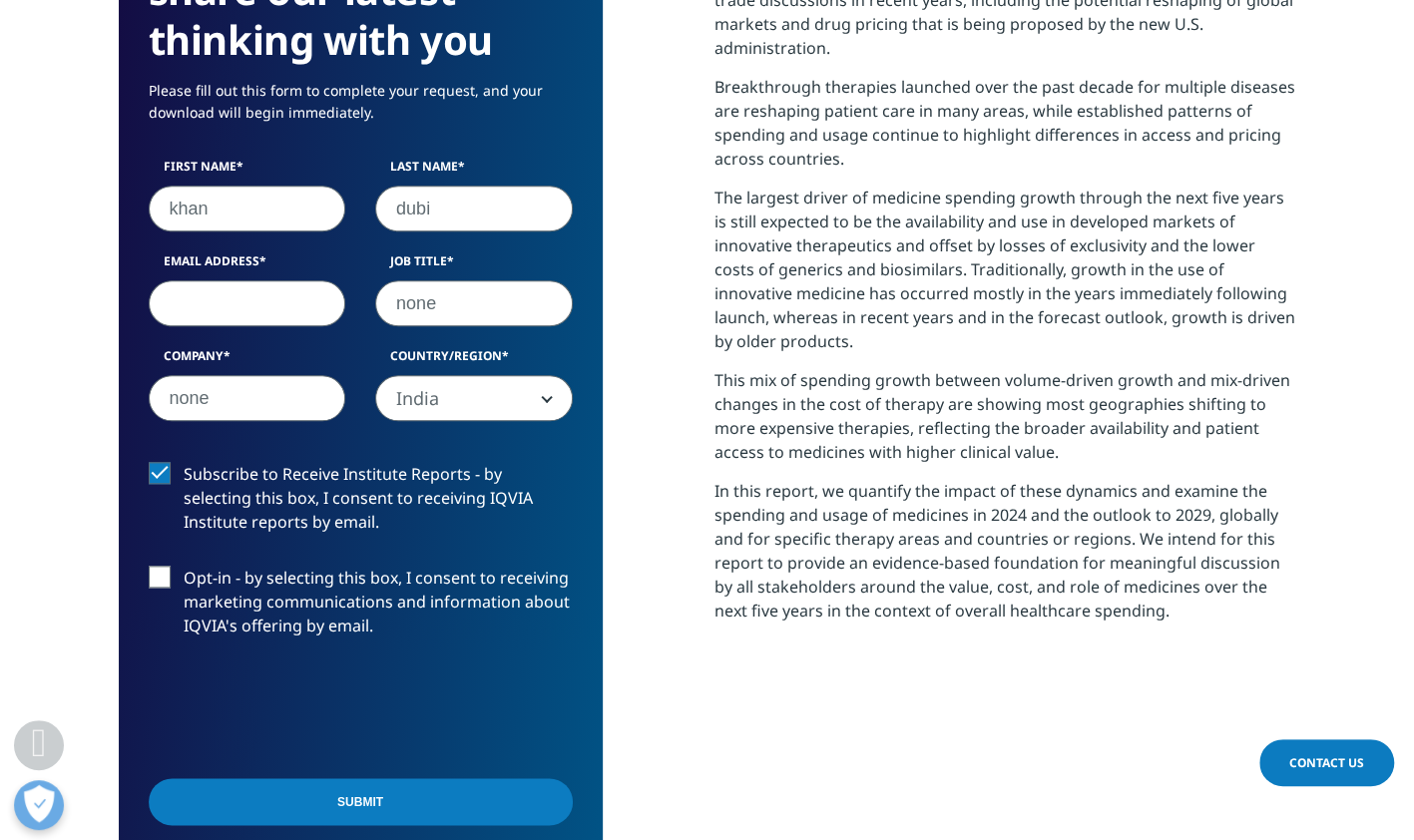 click on "Email Address" at bounding box center (247, 303) 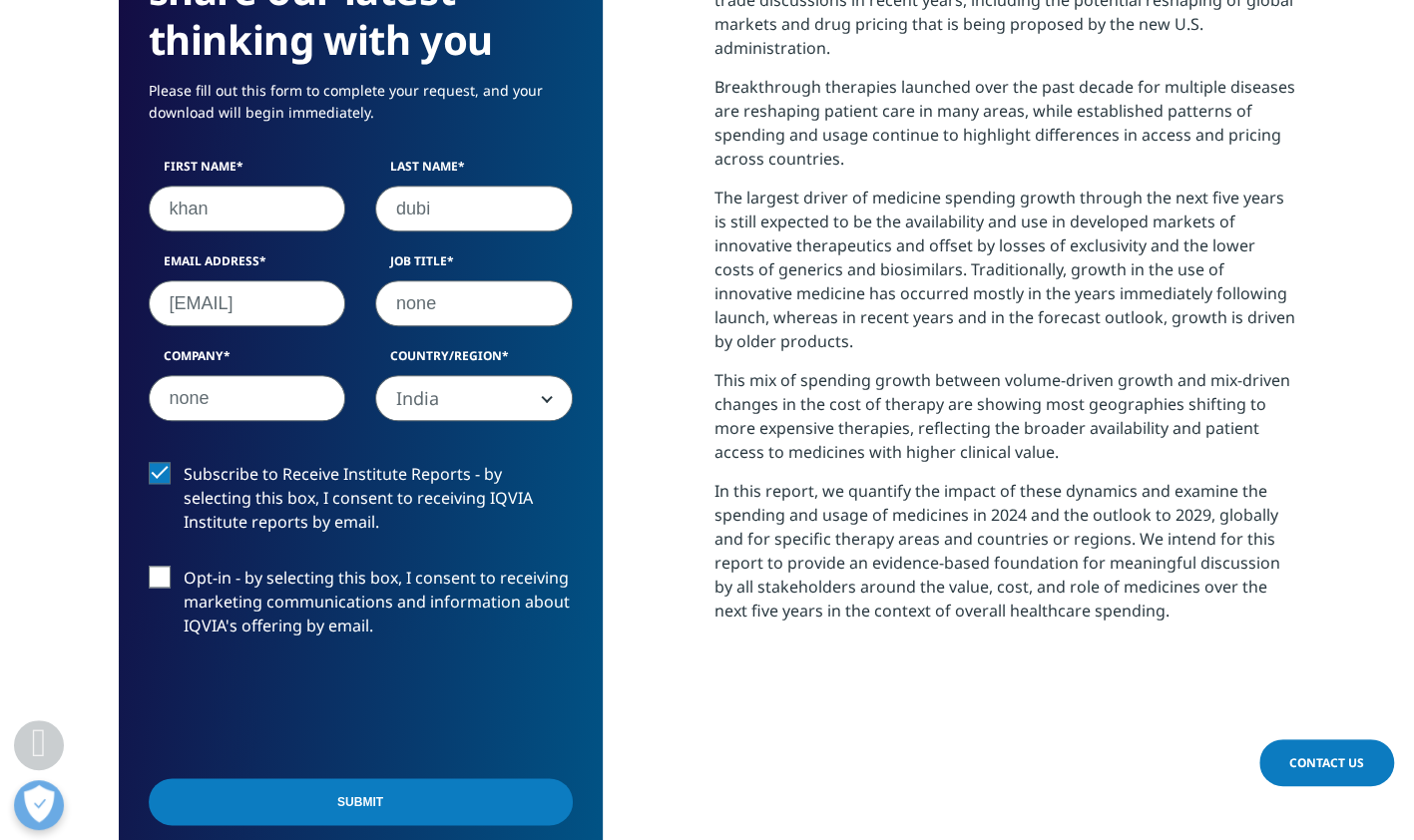 scroll, scrollTop: 0, scrollLeft: 52, axis: horizontal 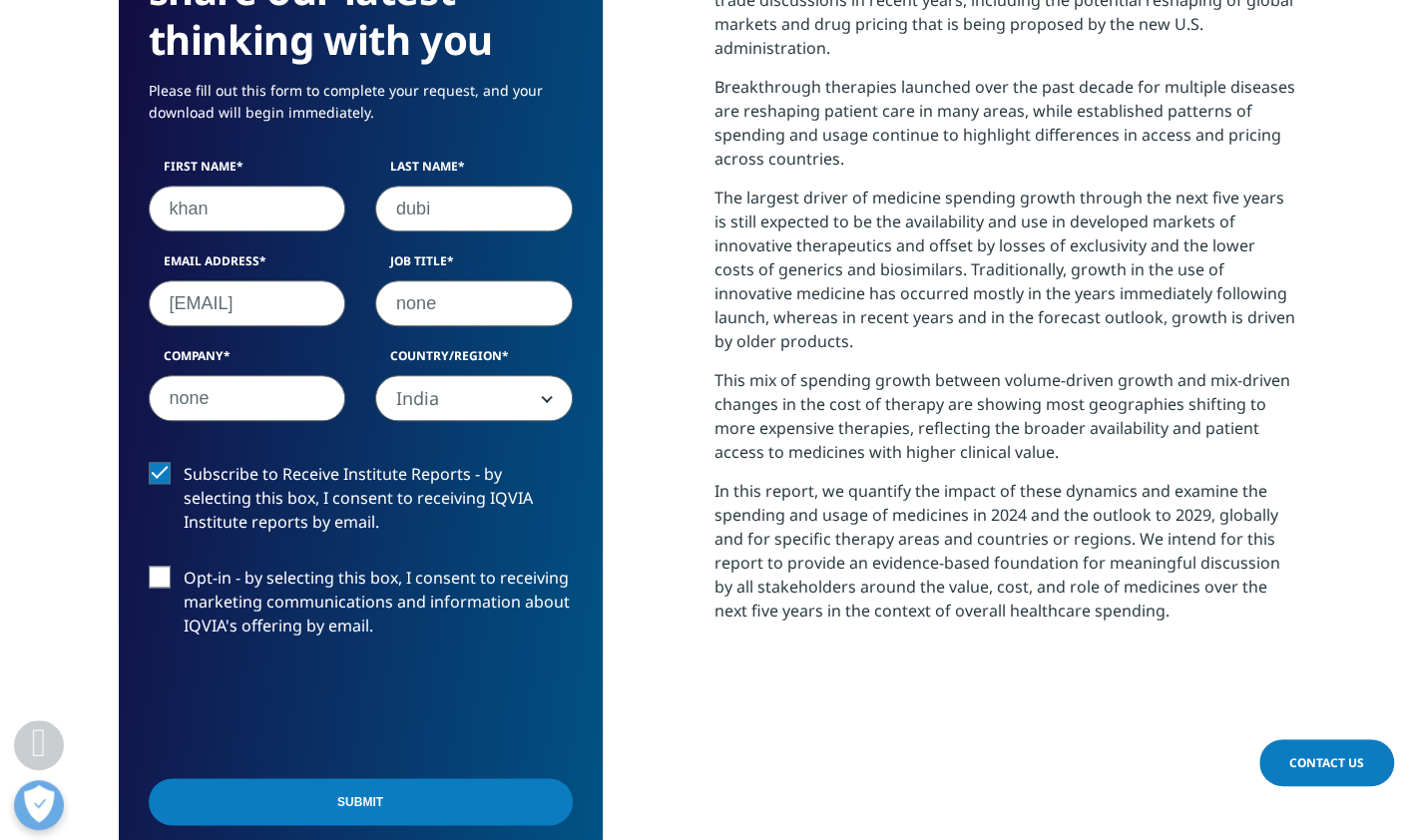 click on "Submit" at bounding box center (360, 801) 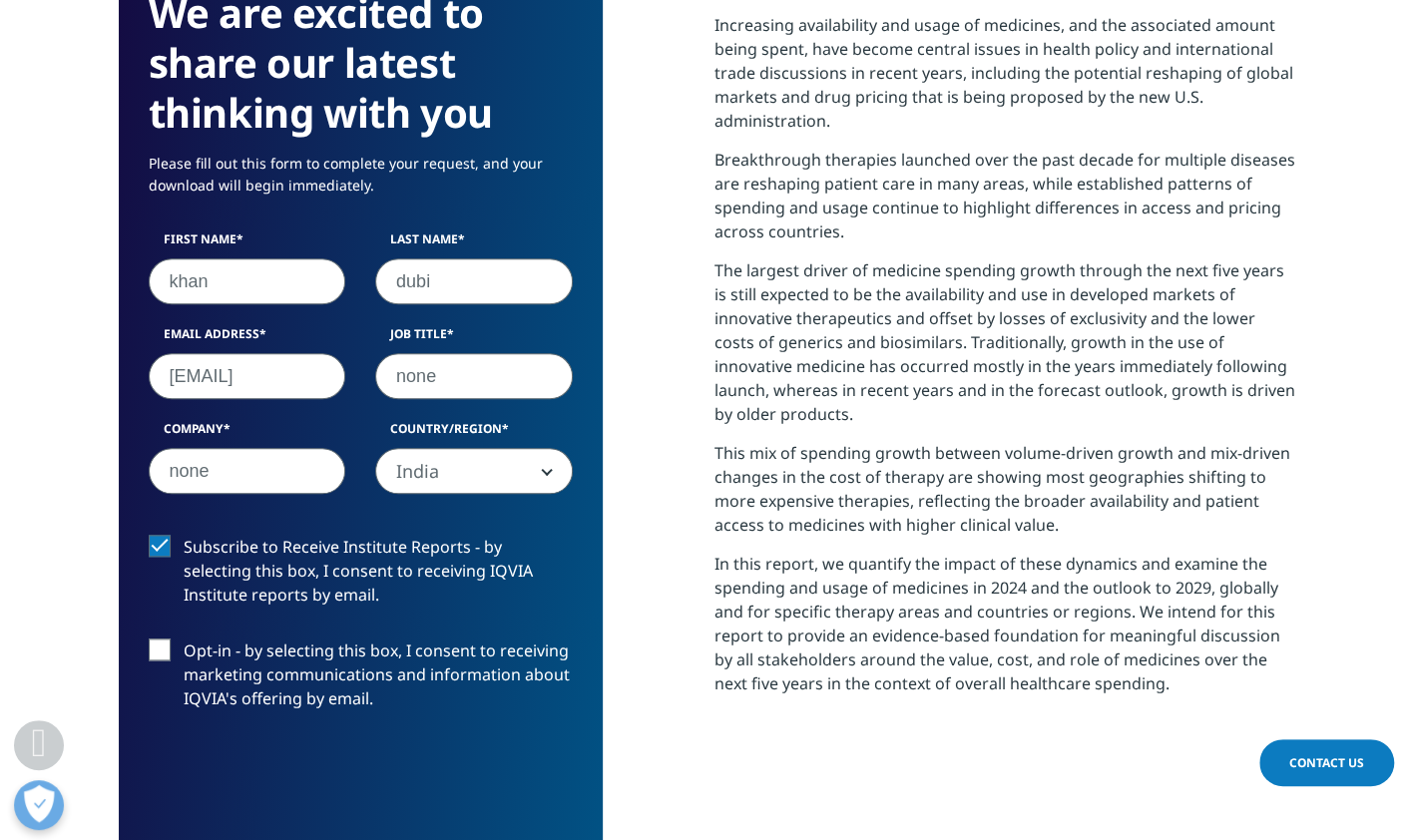 scroll, scrollTop: 913, scrollLeft: 0, axis: vertical 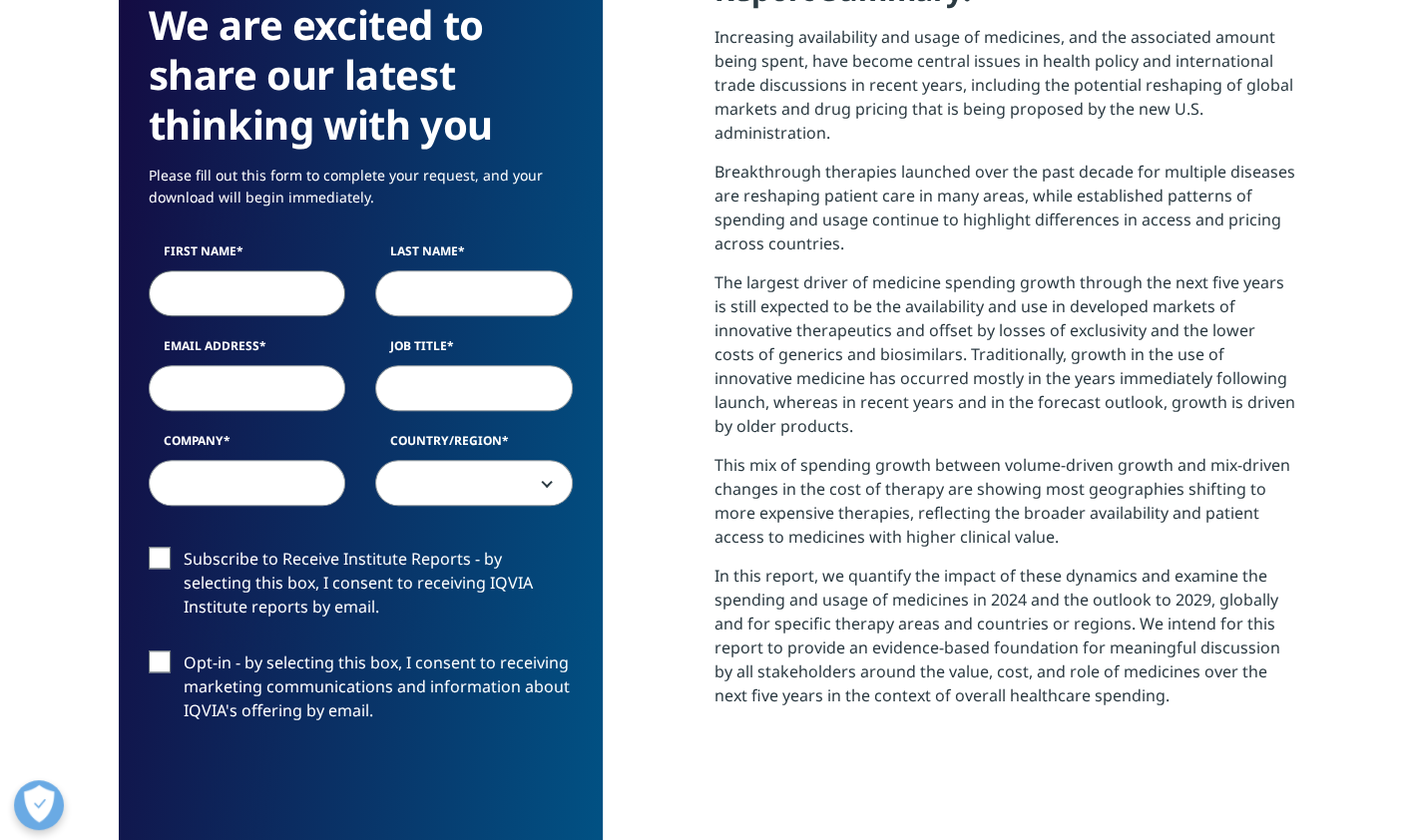 click on "First Name" at bounding box center [247, 293] 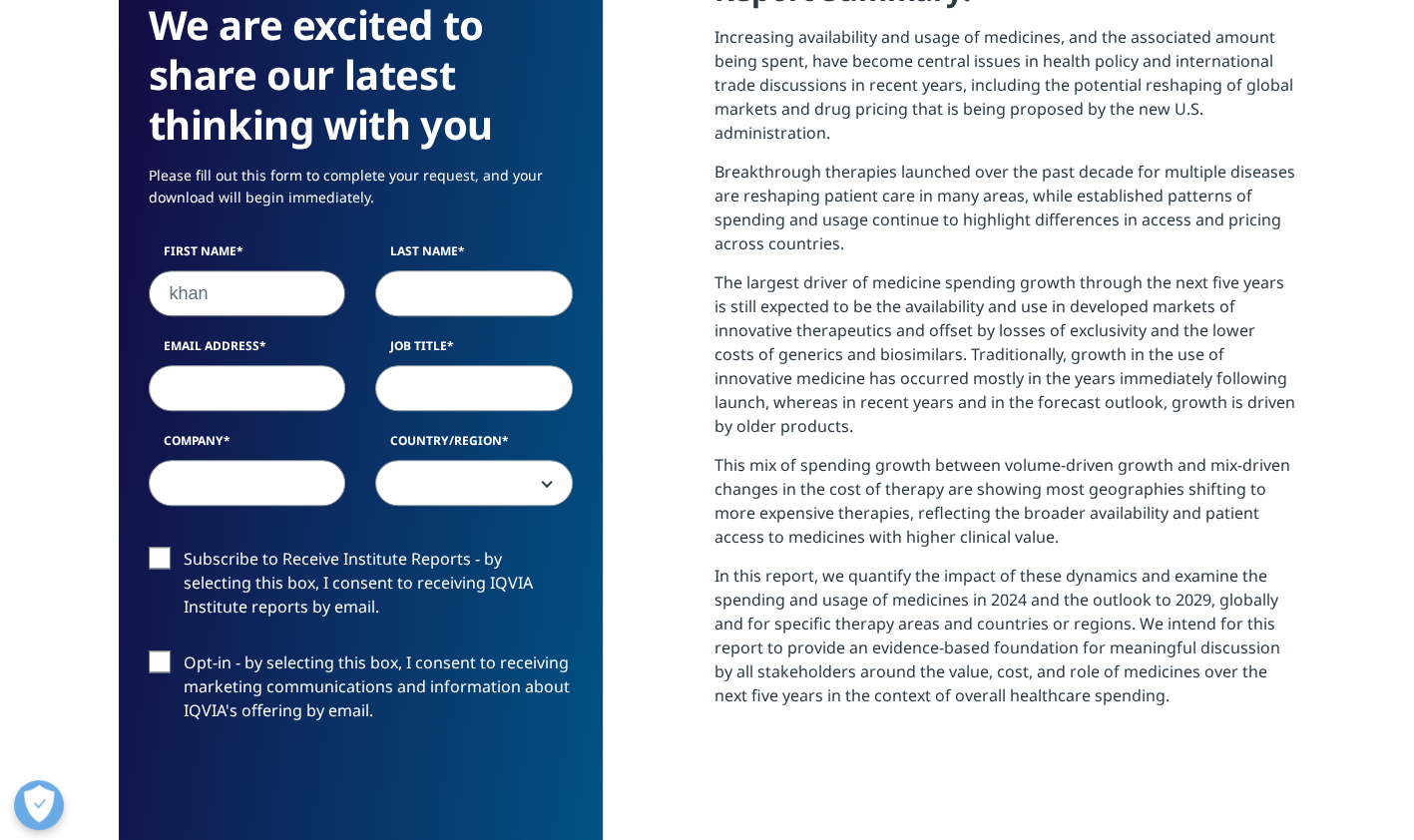 type on "dubi" 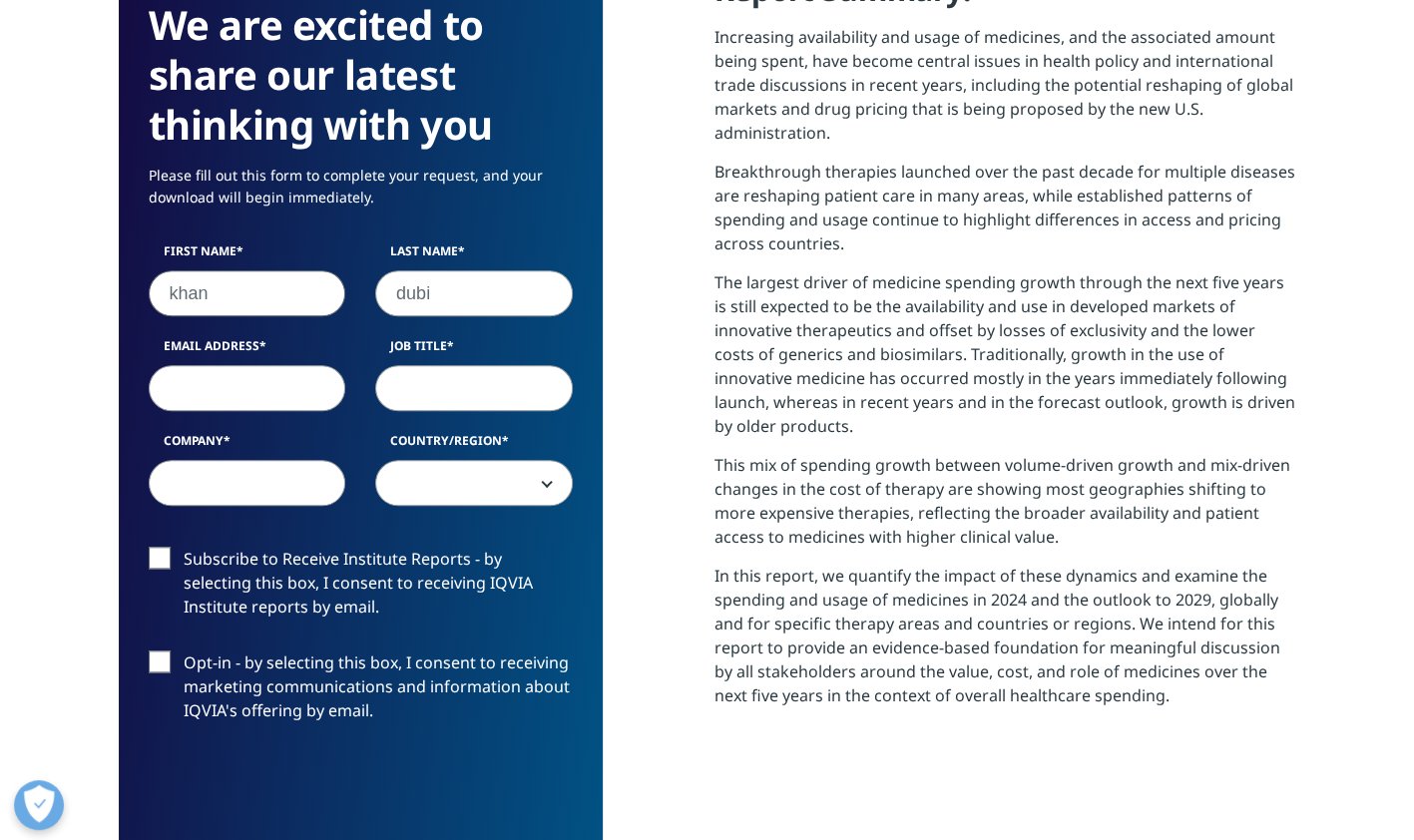 type on "none" 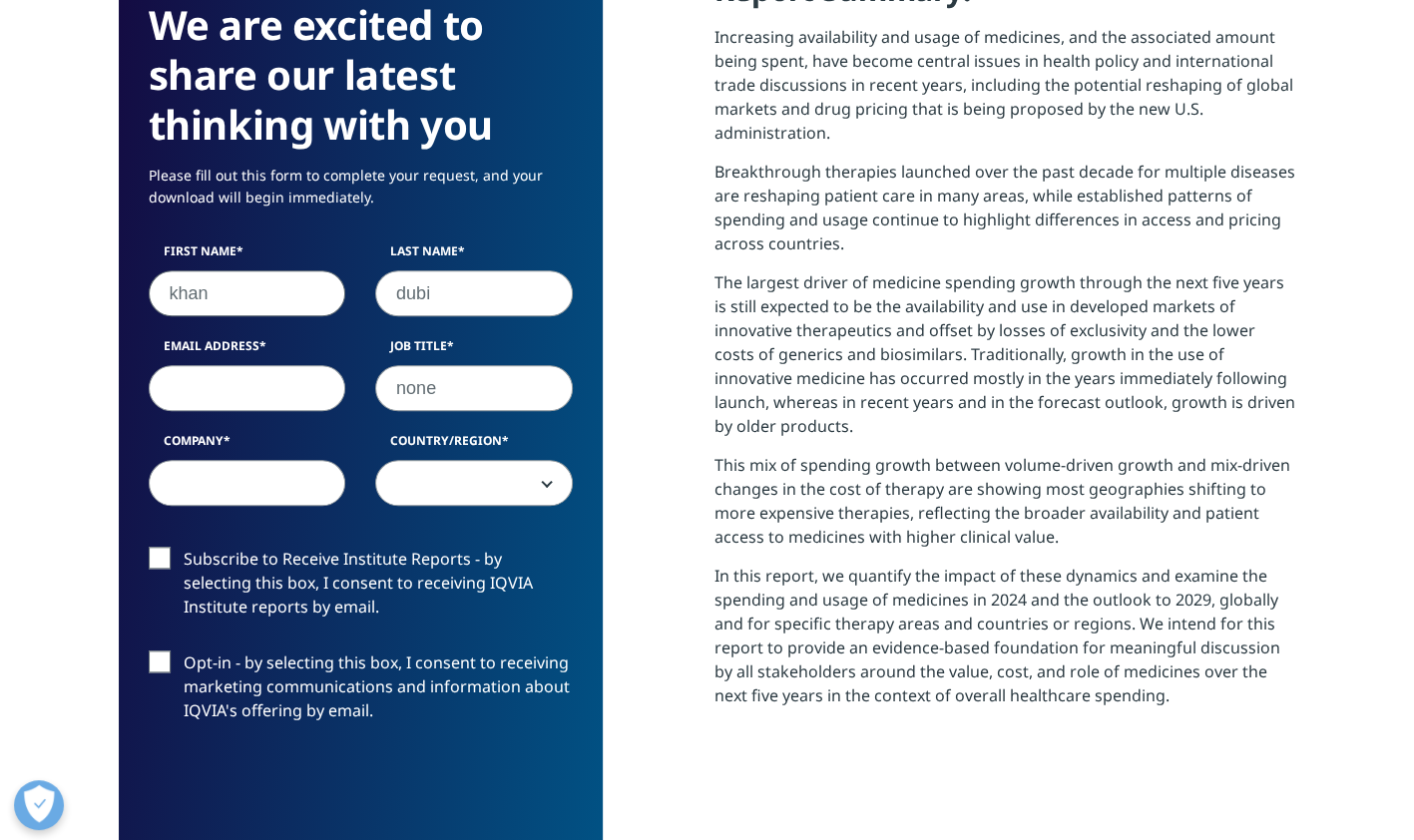 type on "none" 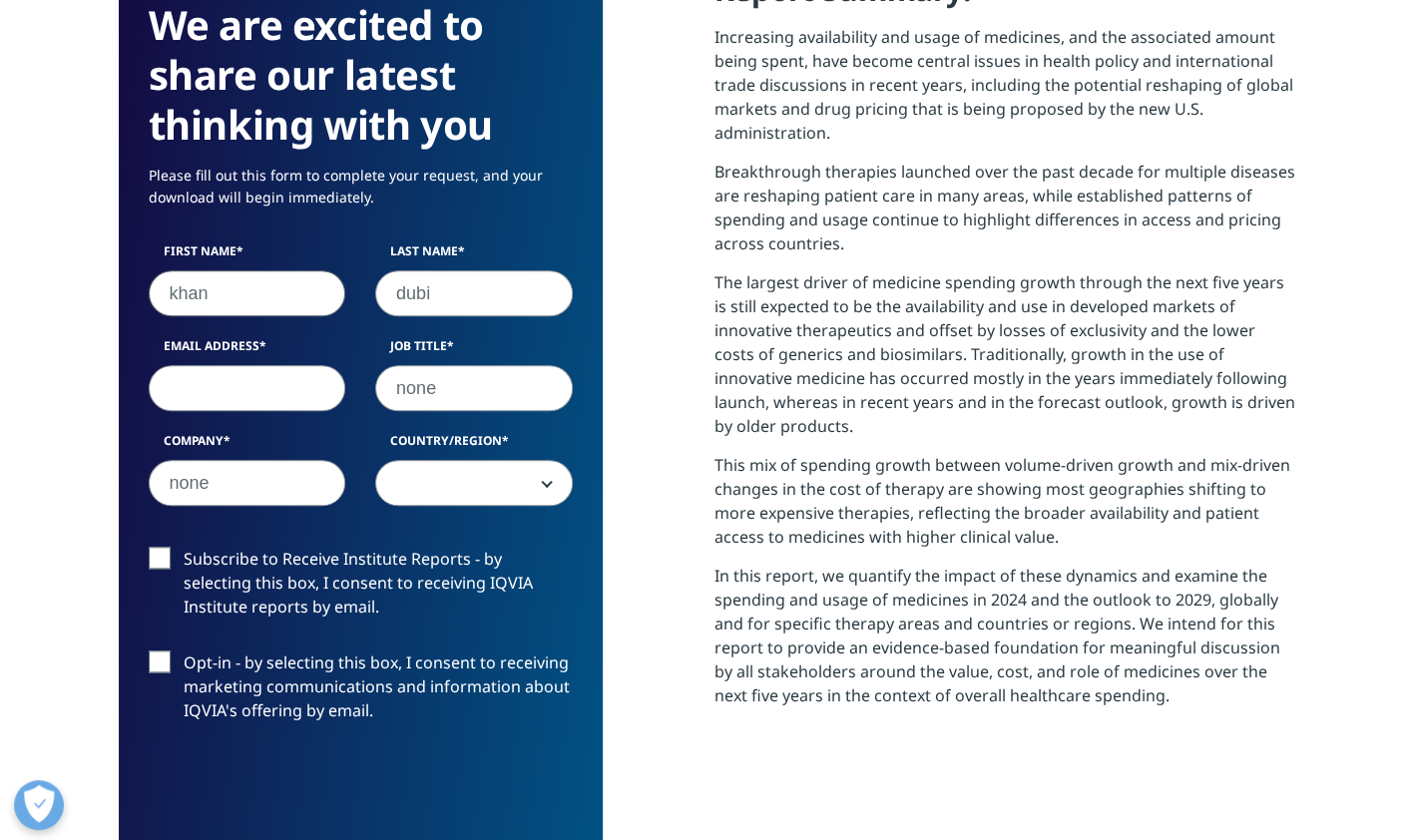 select on "India" 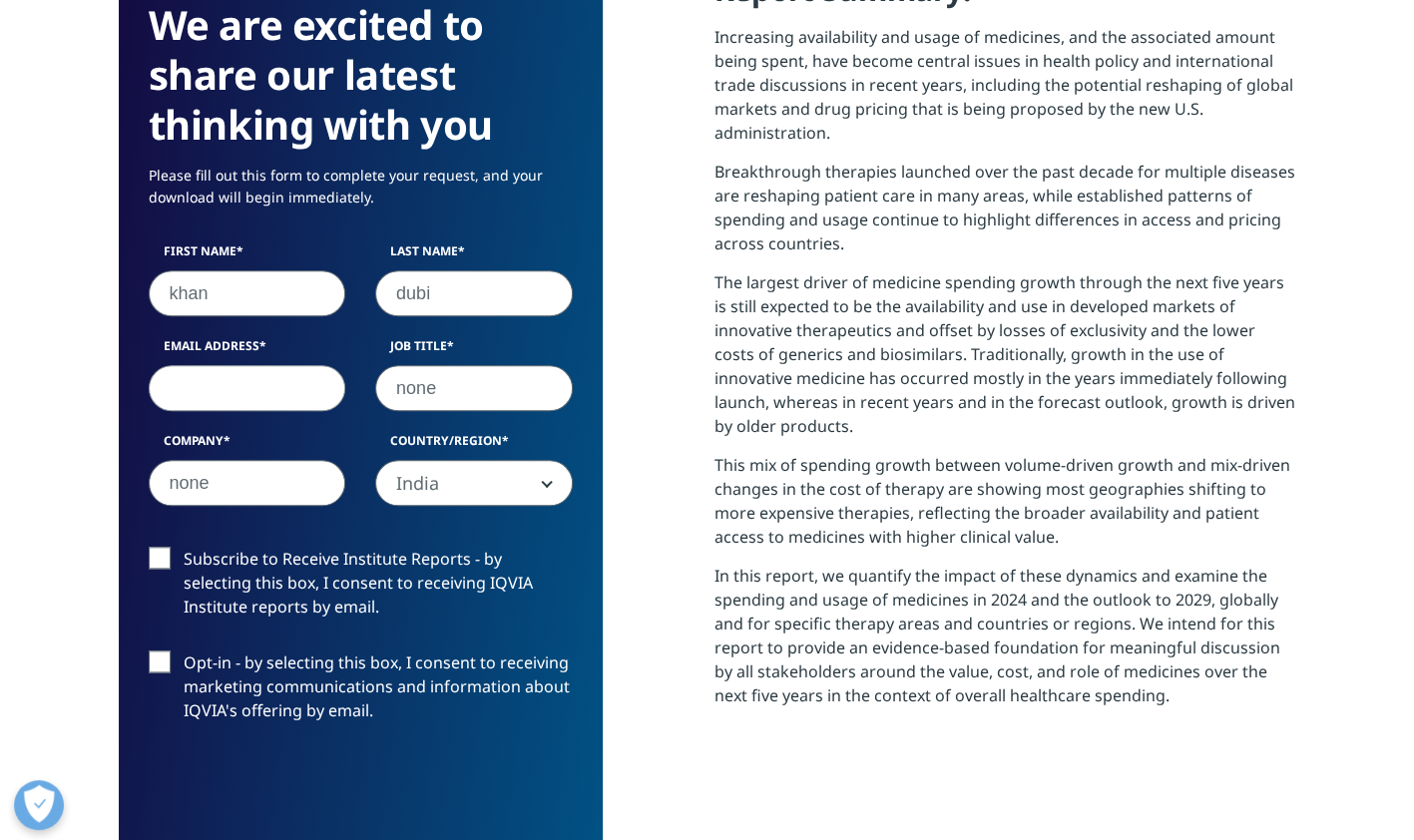 click on "Email Address" at bounding box center (247, 388) 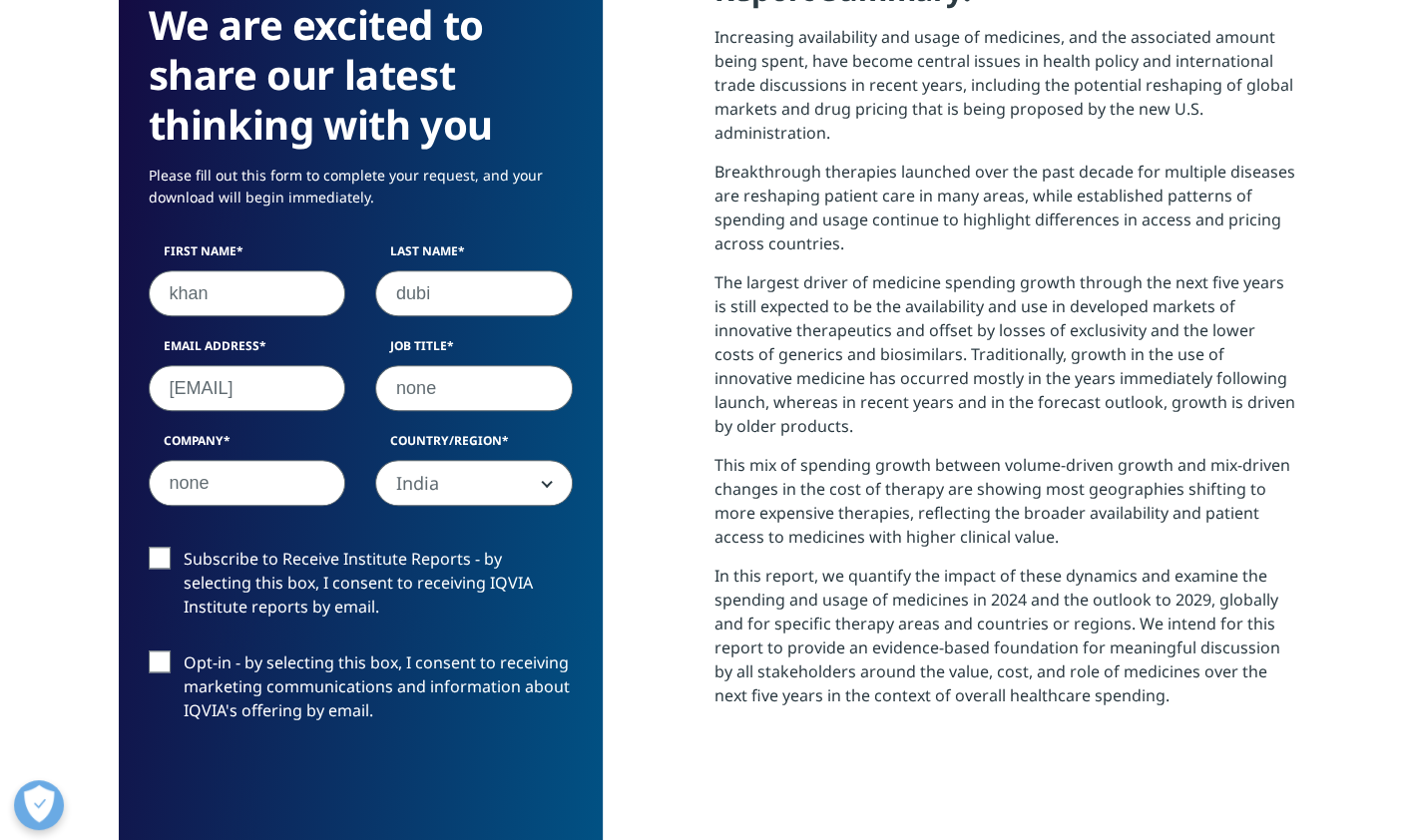 scroll, scrollTop: 0, scrollLeft: 52, axis: horizontal 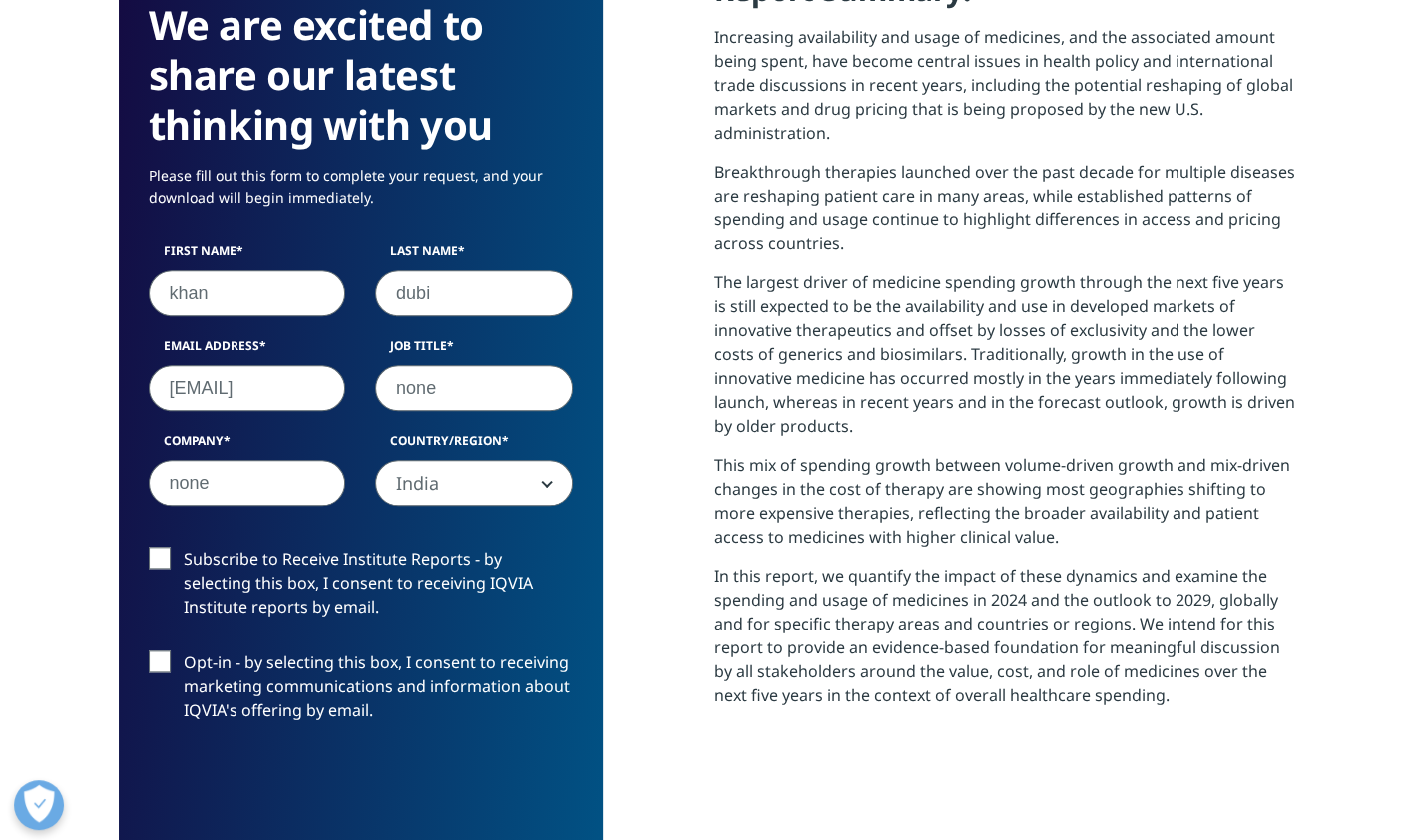 click on "Opt-in - by selecting this box, I consent to receiving marketing communications and information about IQVIA's offering by email." at bounding box center (184, 650) 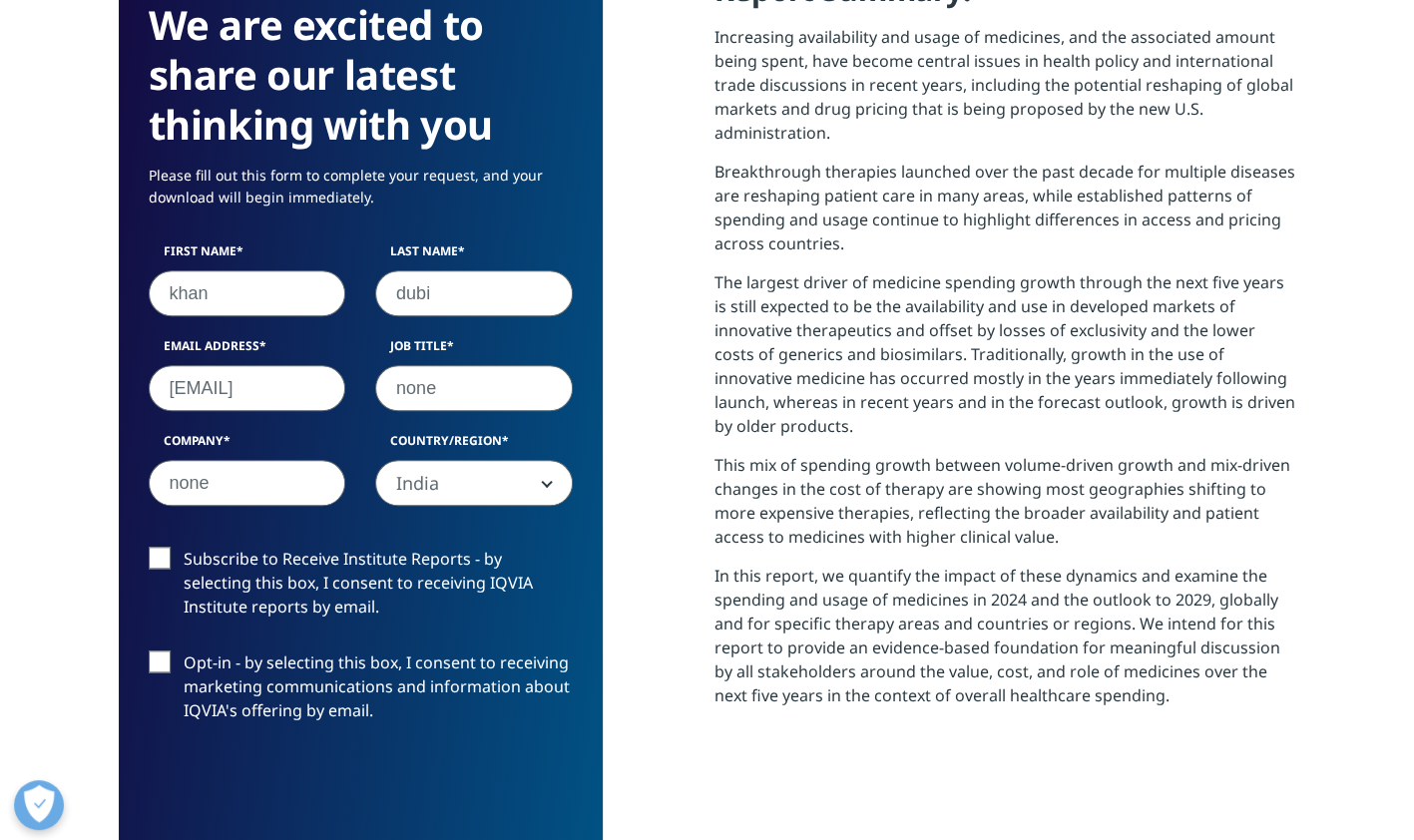 scroll, scrollTop: 0, scrollLeft: 0, axis: both 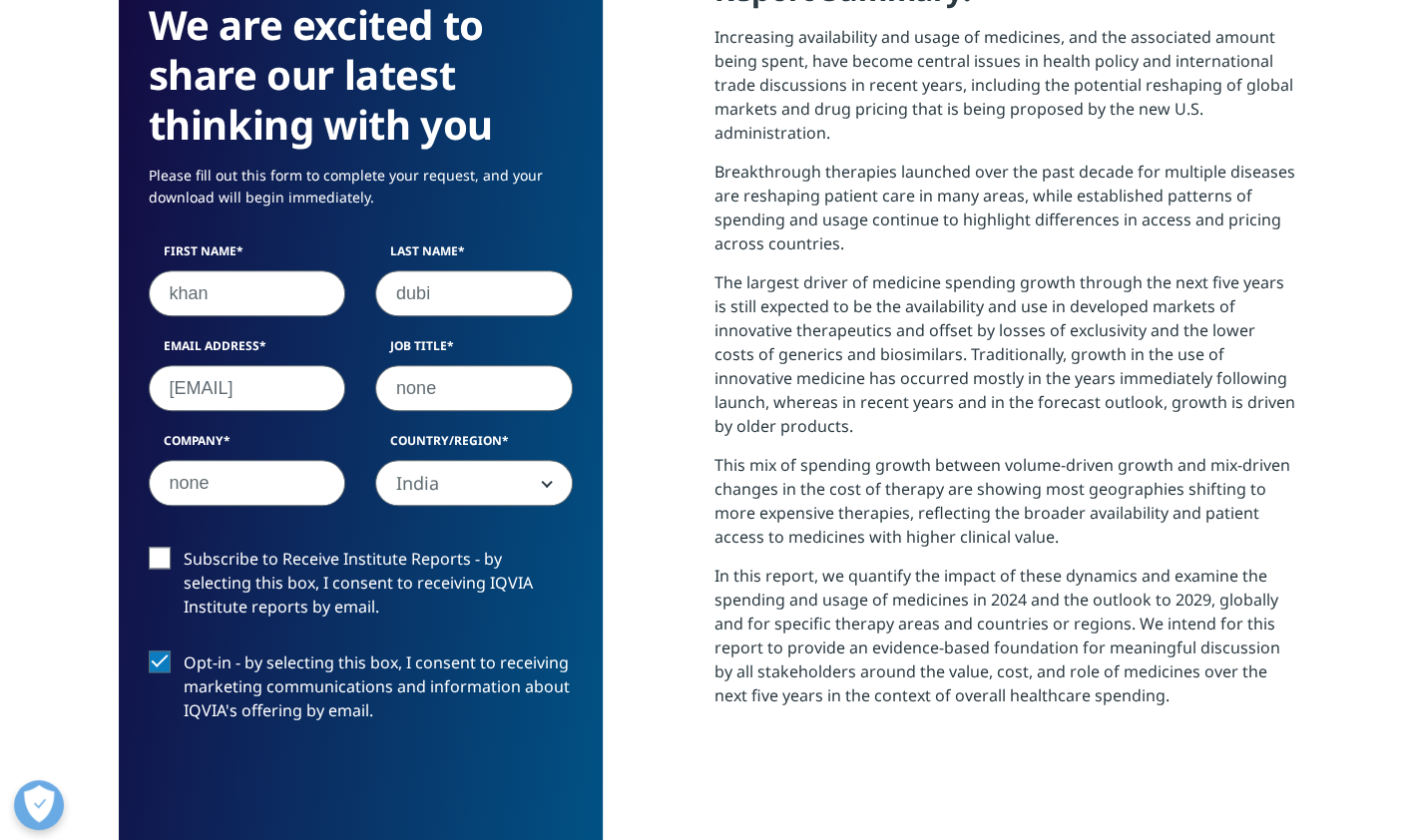 click on "Subscribe to Receive Institute Reports - by selecting this box, I consent to receiving IQVIA Institute reports by email." at bounding box center [360, 588] 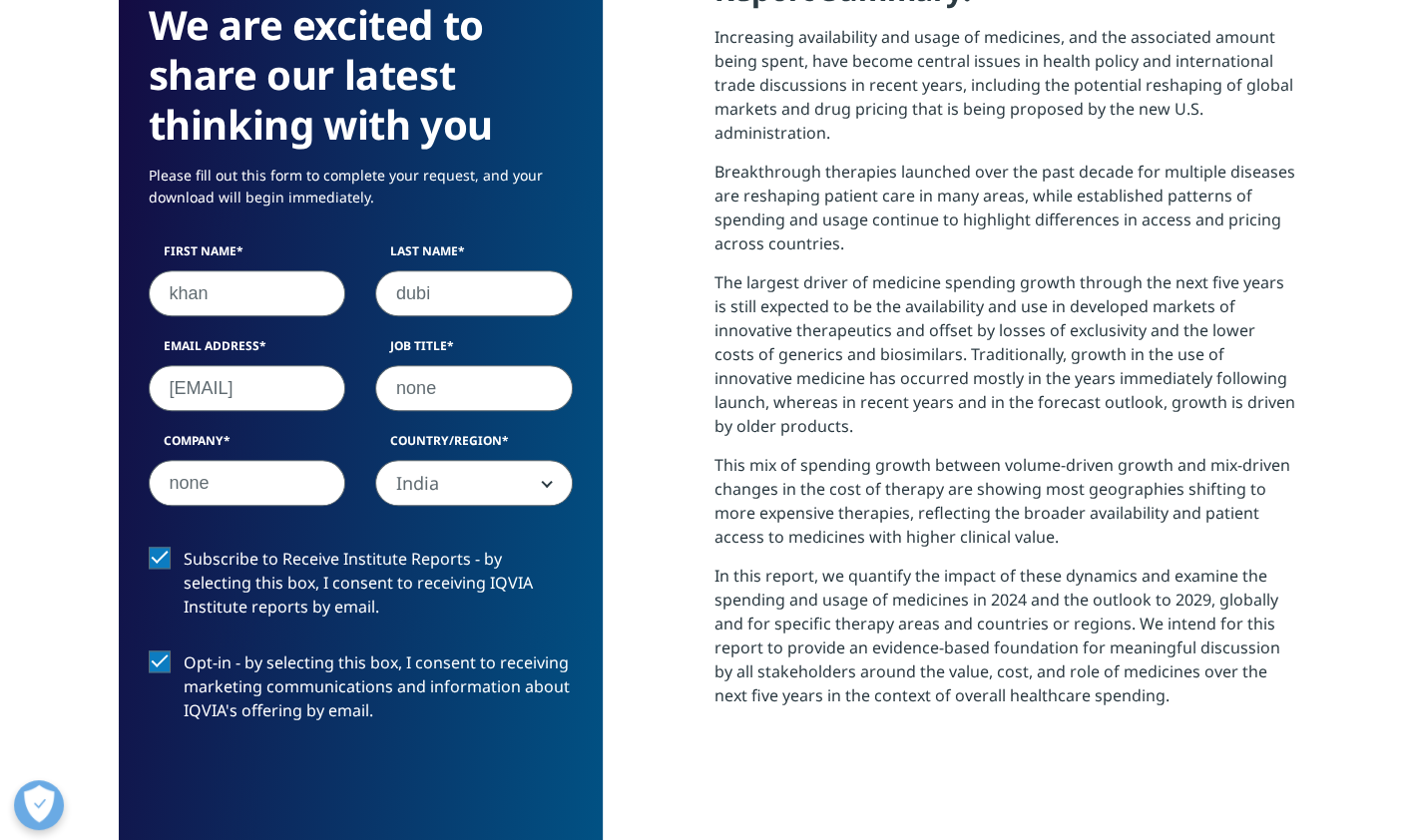 click on "Opt-in - by selecting this box, I consent to receiving marketing communications and information about IQVIA's offering by email." at bounding box center (360, 691) 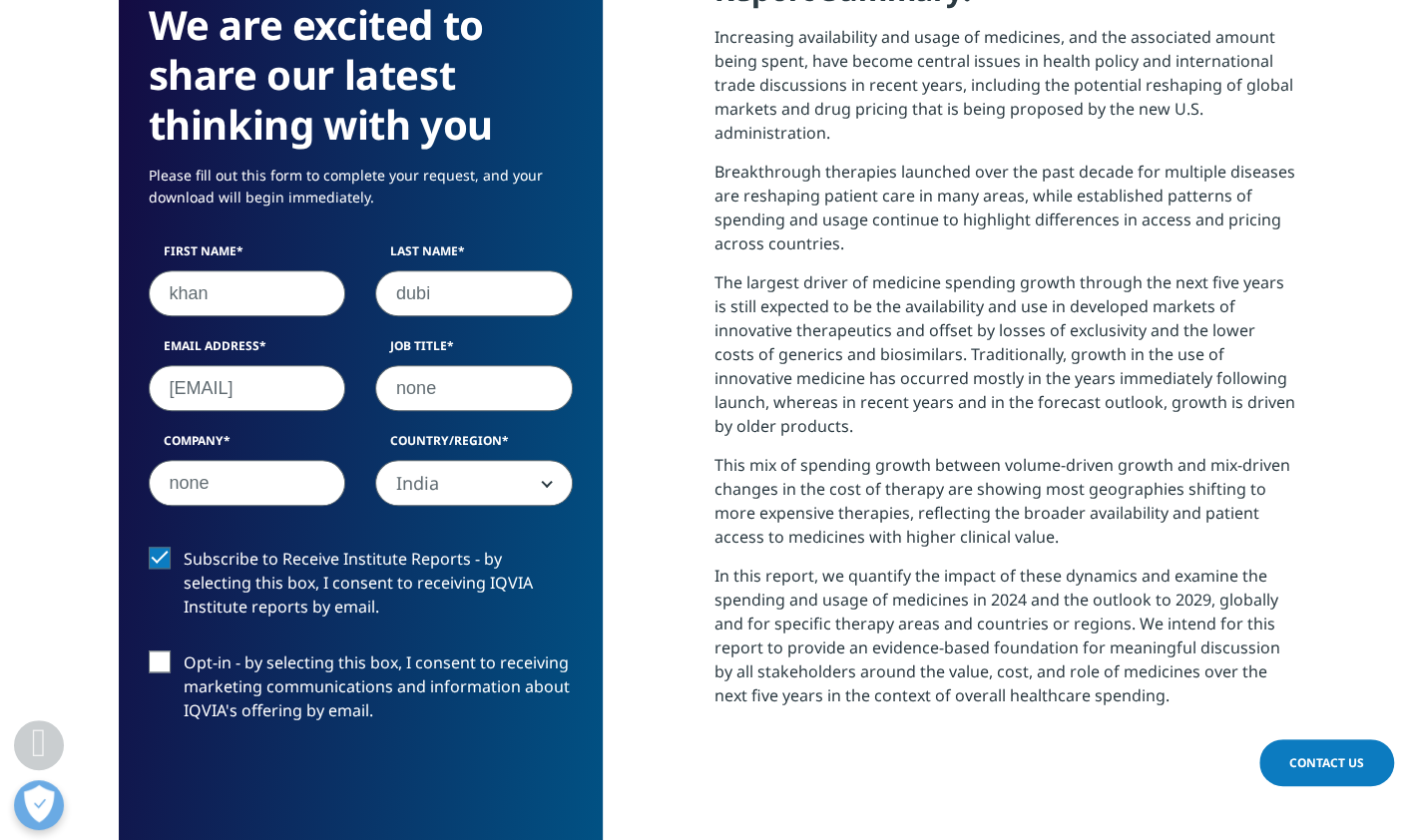 scroll, scrollTop: 1112, scrollLeft: 0, axis: vertical 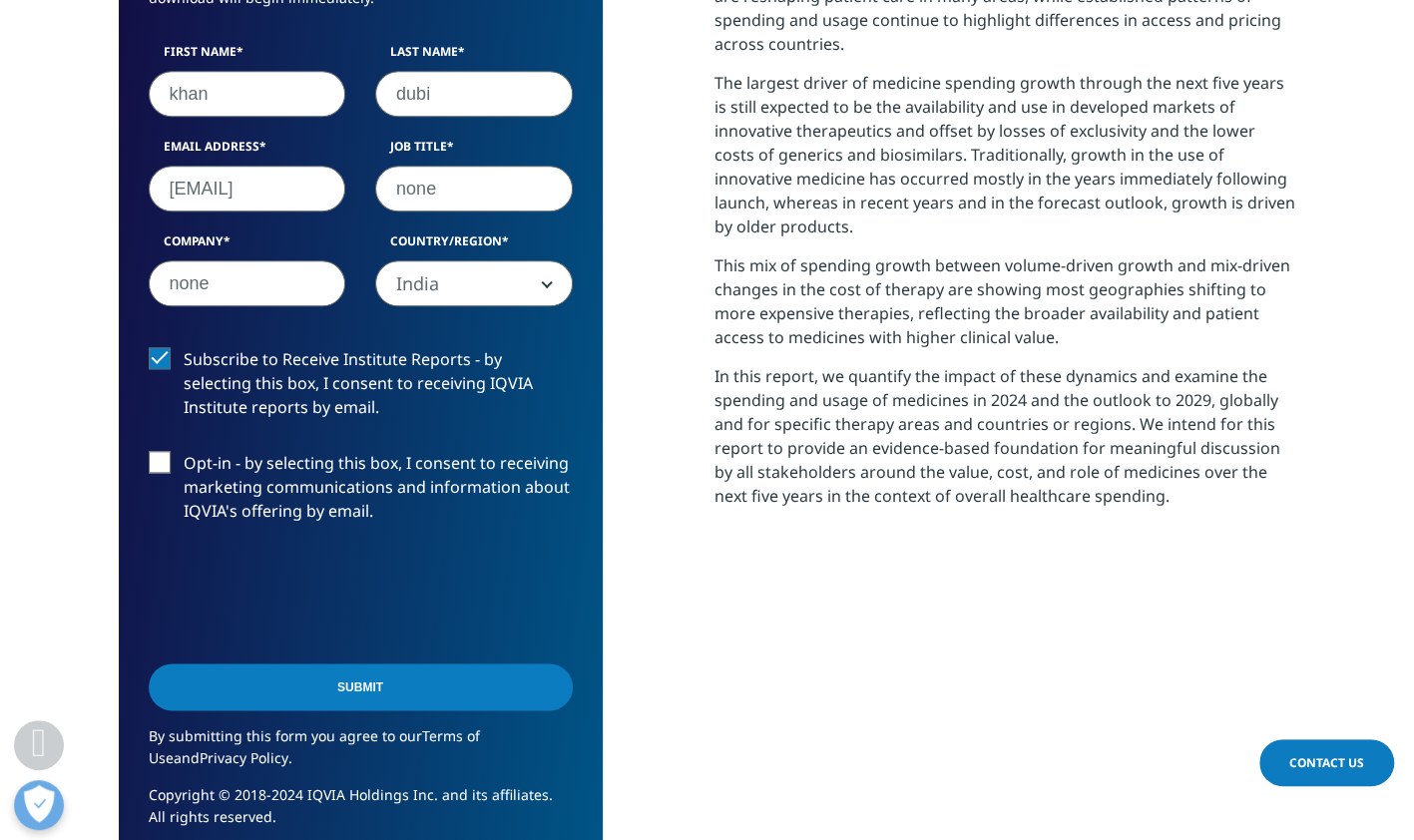 click on "Submit" at bounding box center (360, 686) 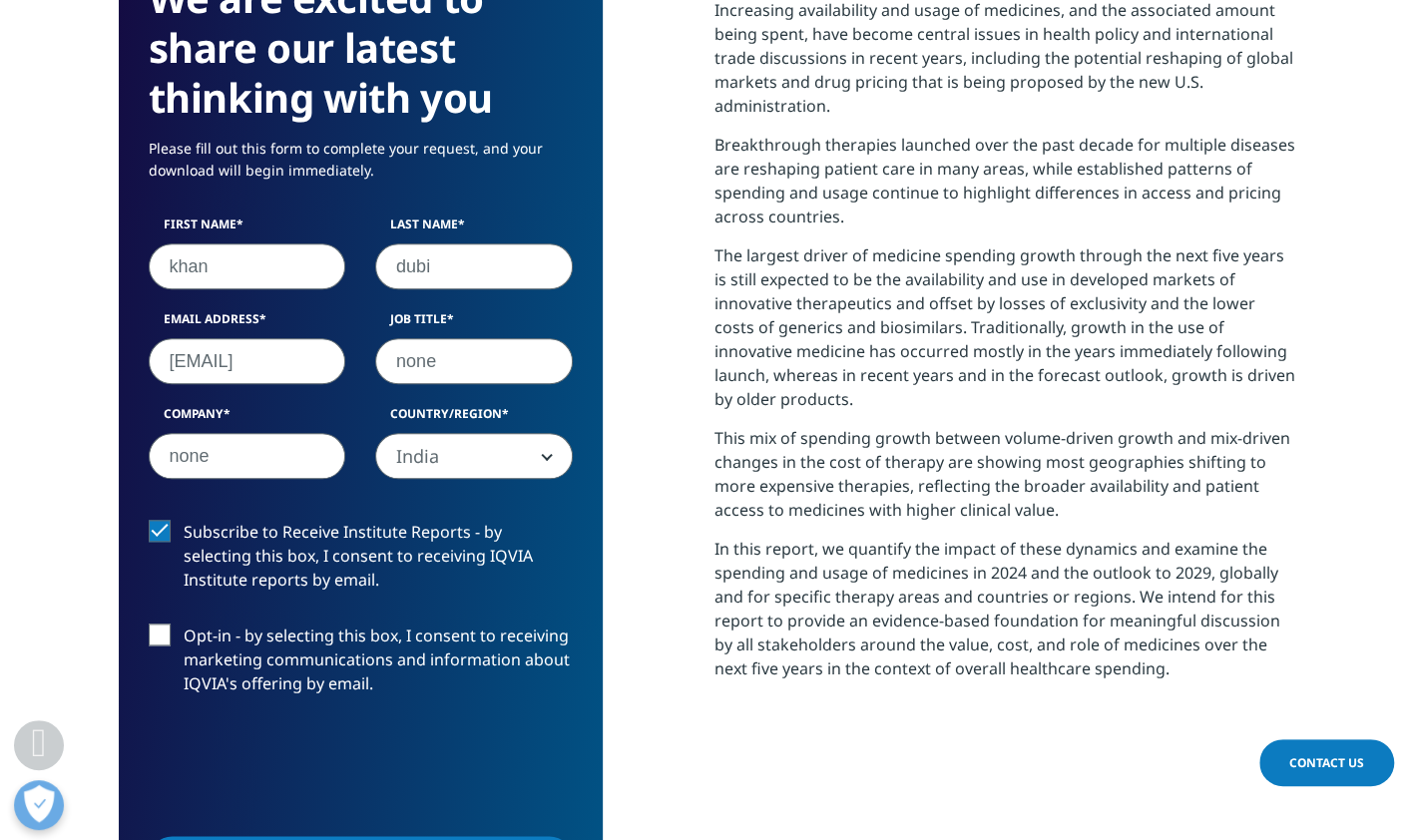 scroll, scrollTop: 913, scrollLeft: 0, axis: vertical 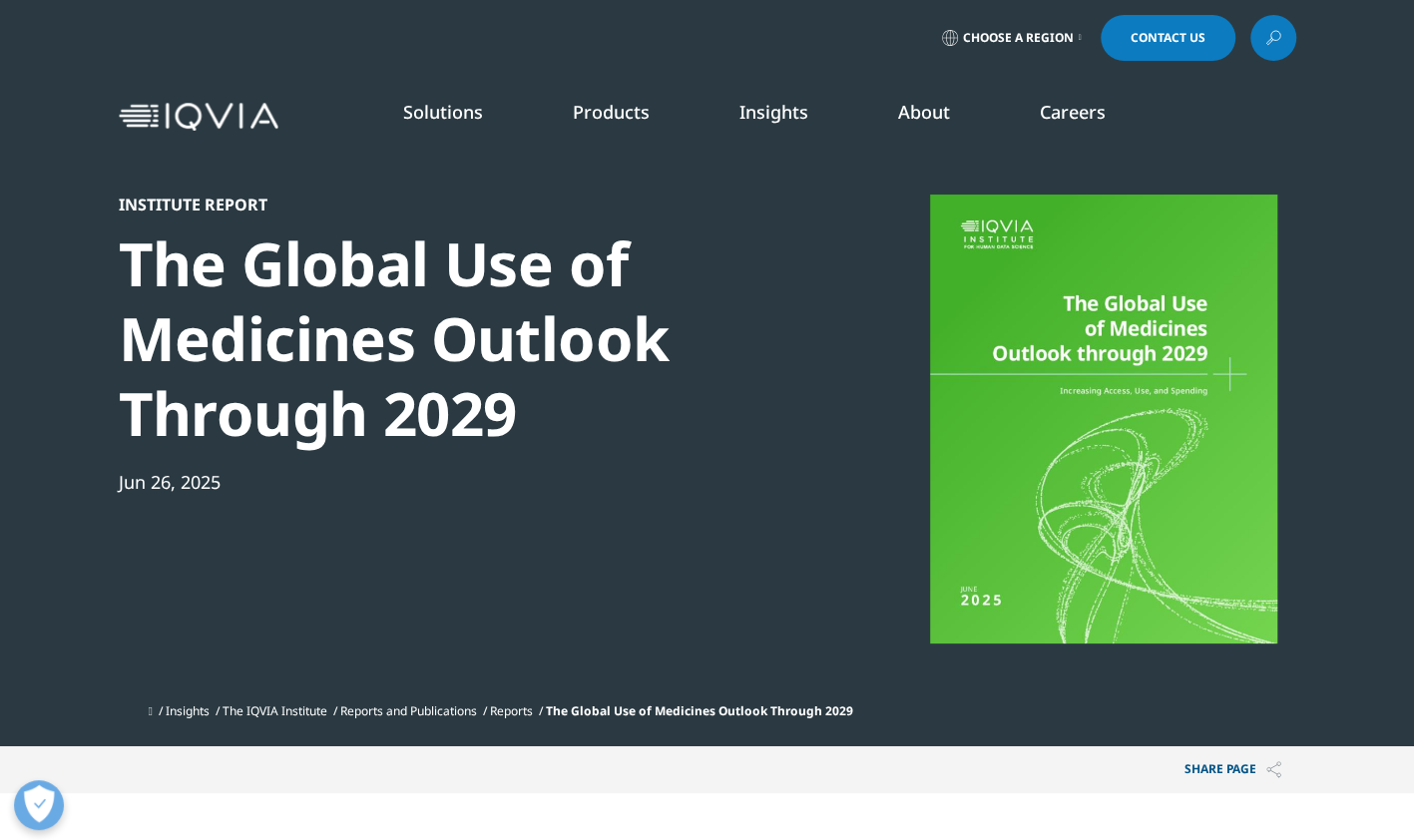 click on "The Global Use of Medicines Outlook Through 2029" at bounding box center [461, 338] 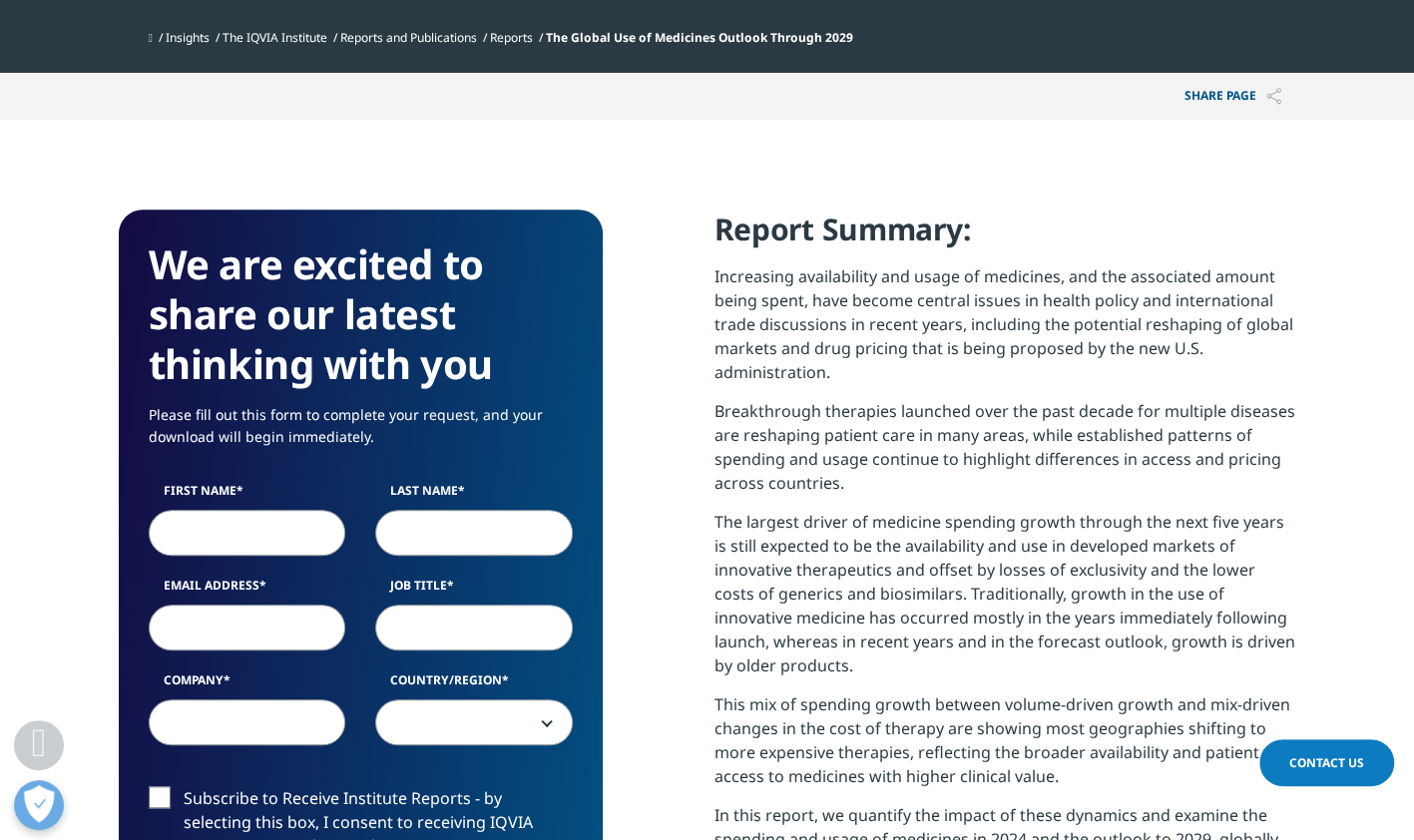 scroll, scrollTop: 698, scrollLeft: 0, axis: vertical 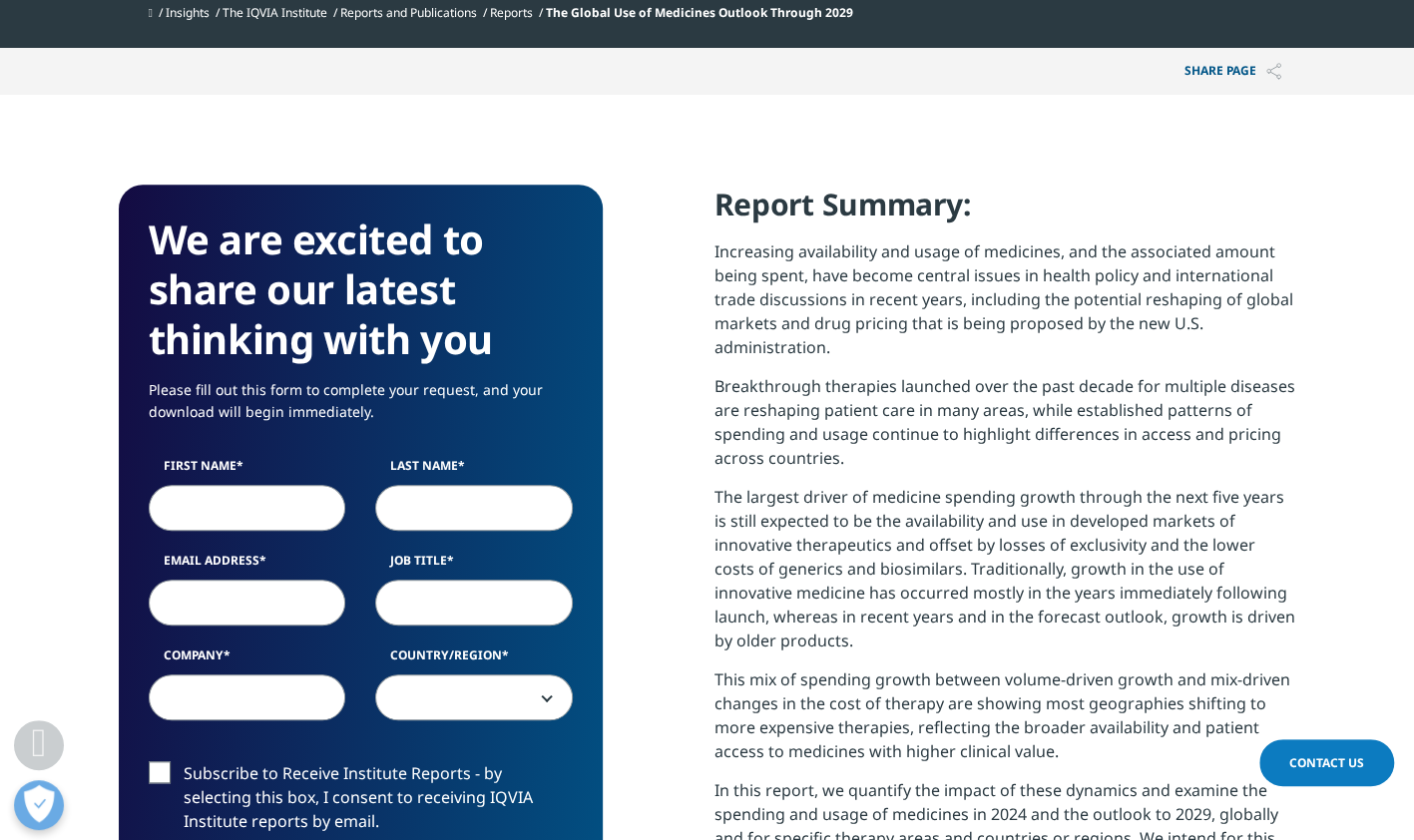 click on "First Name" at bounding box center [247, 508] 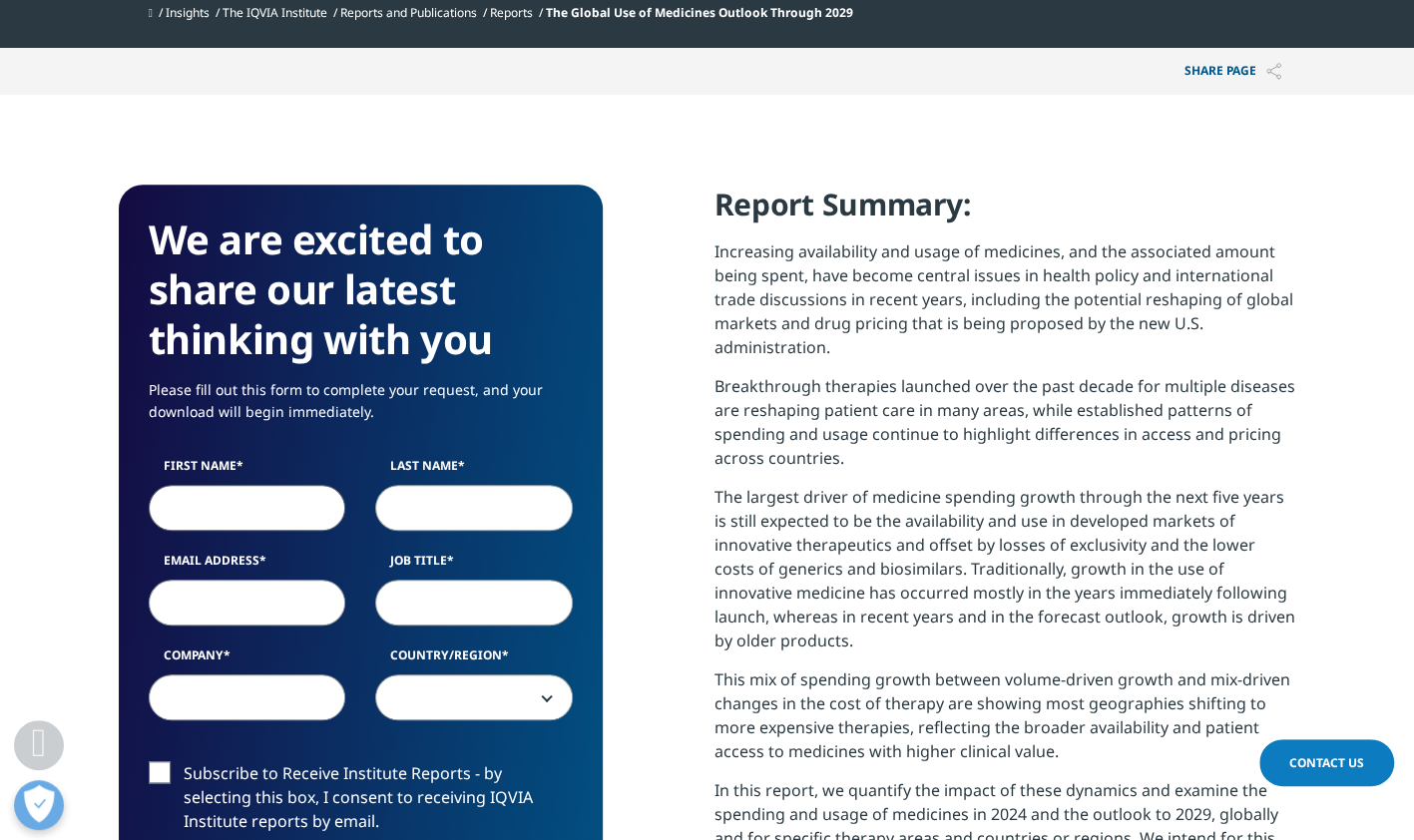 type on "khan" 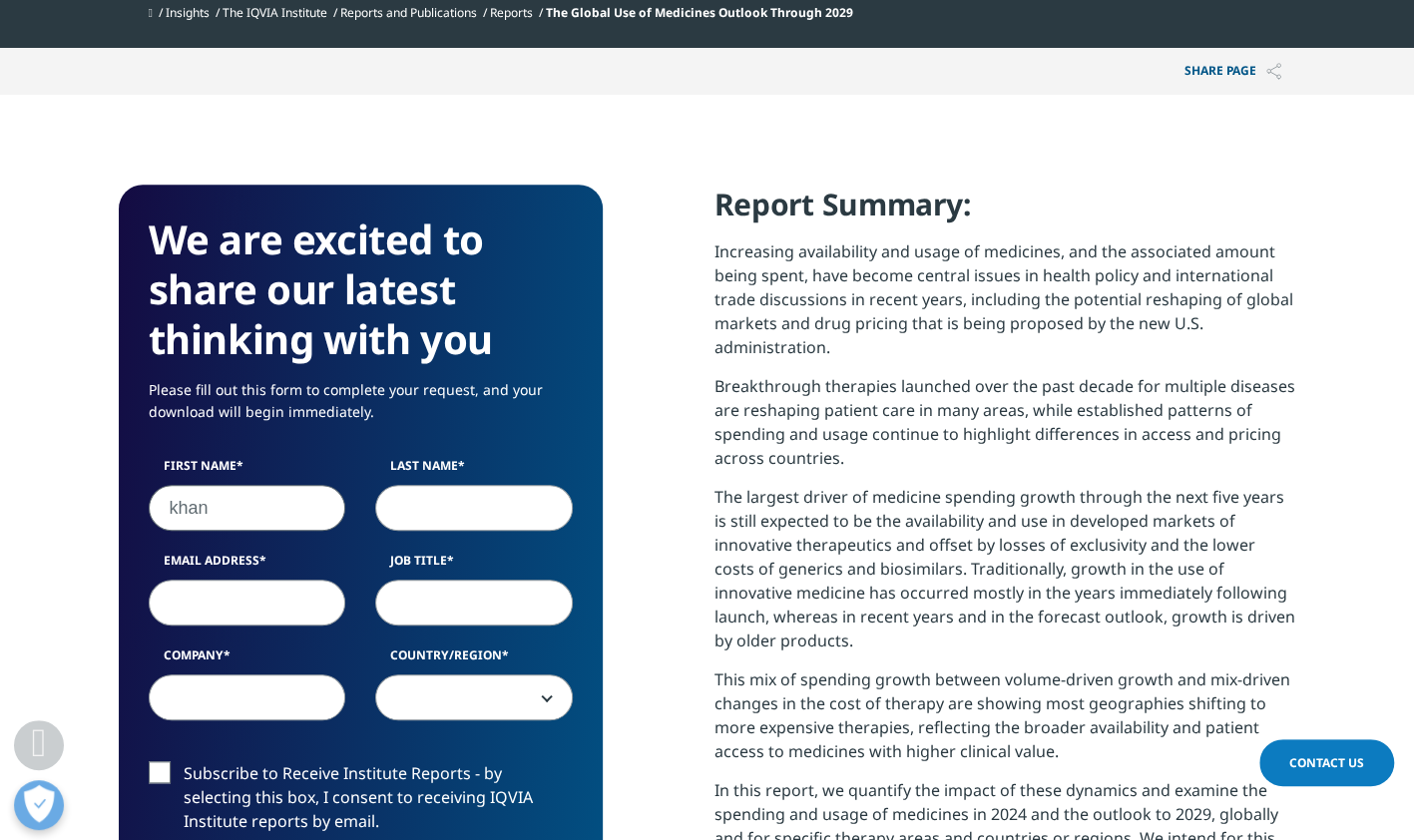 type on "dubi" 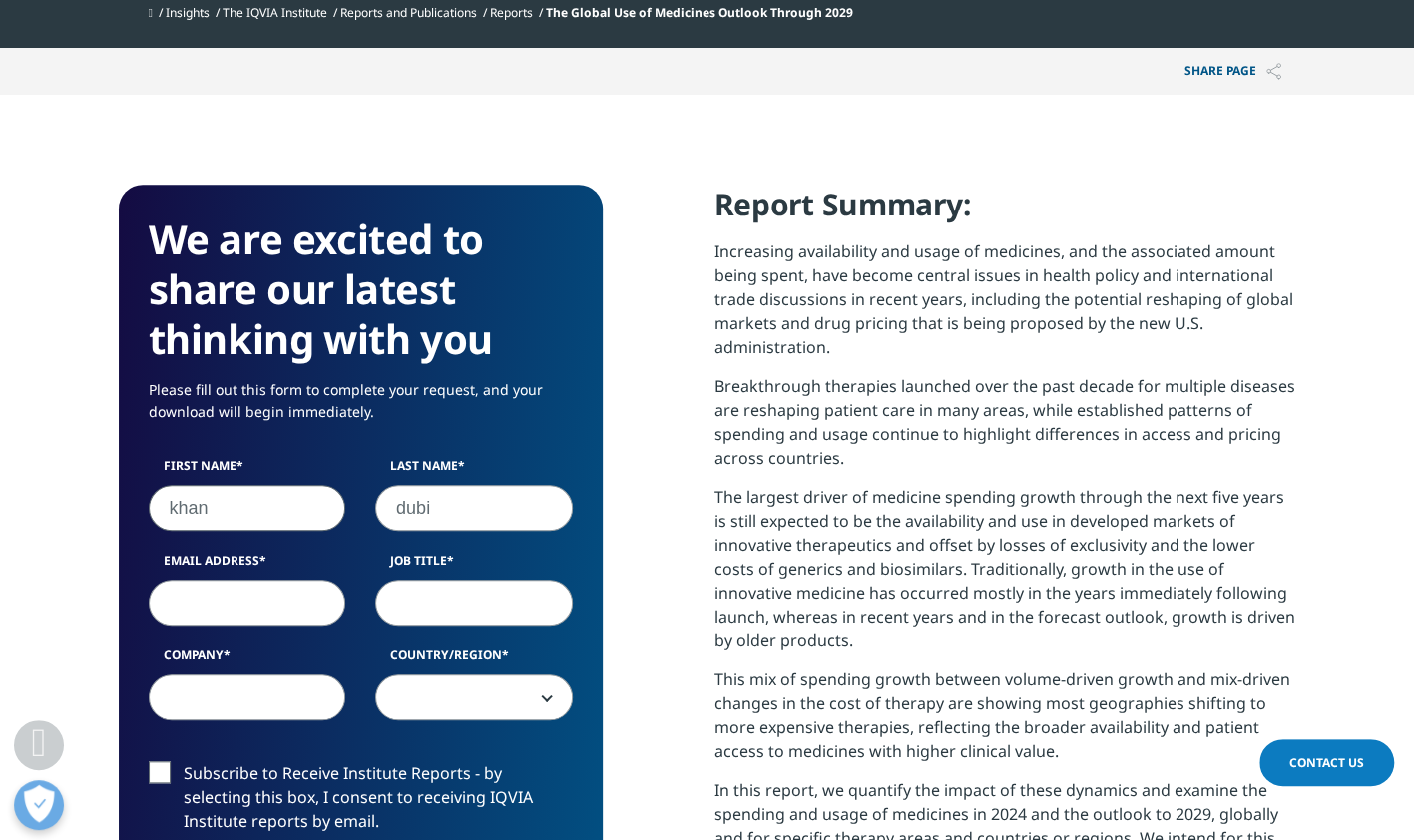type on "tanxinaptx4869@163.com" 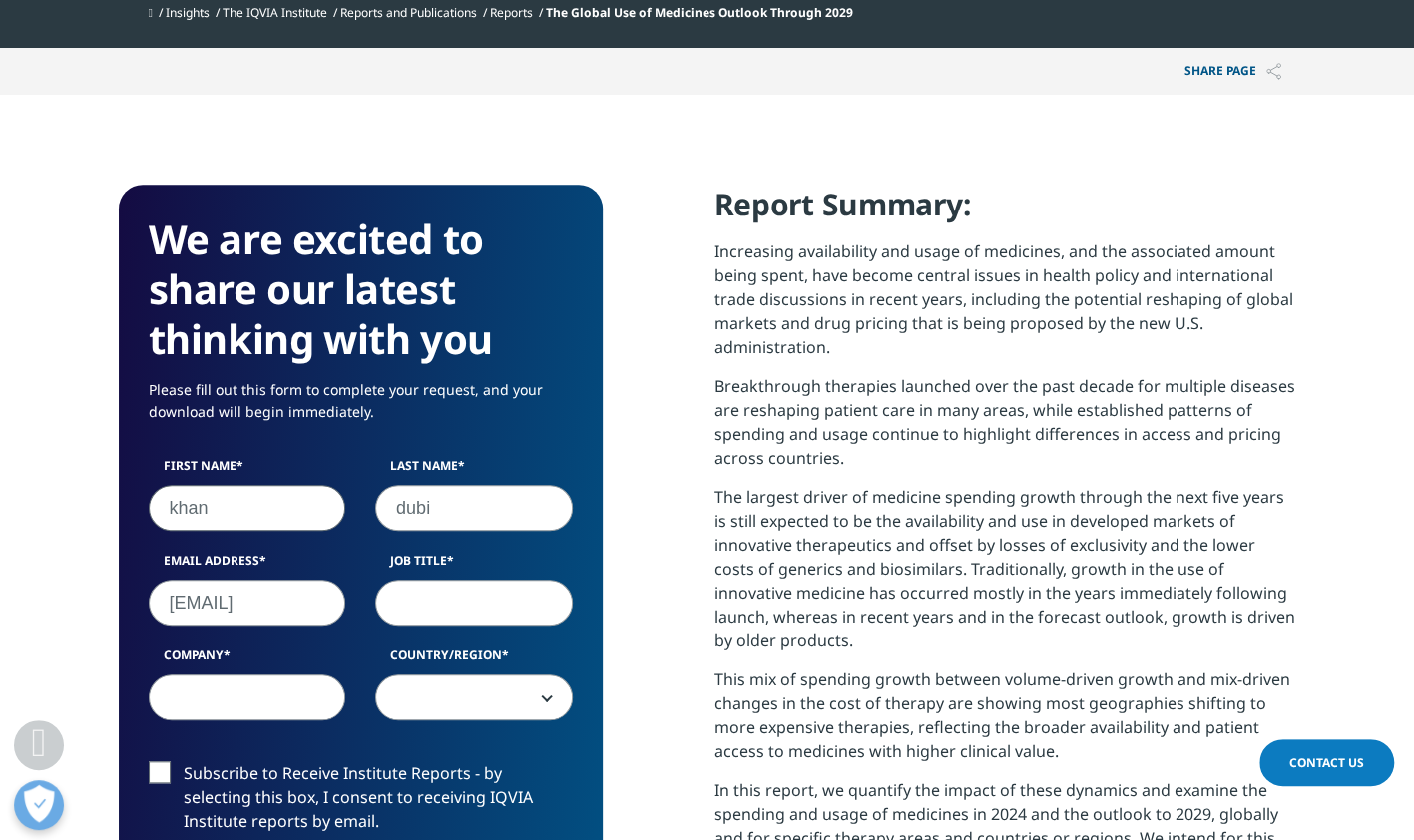 type on "none" 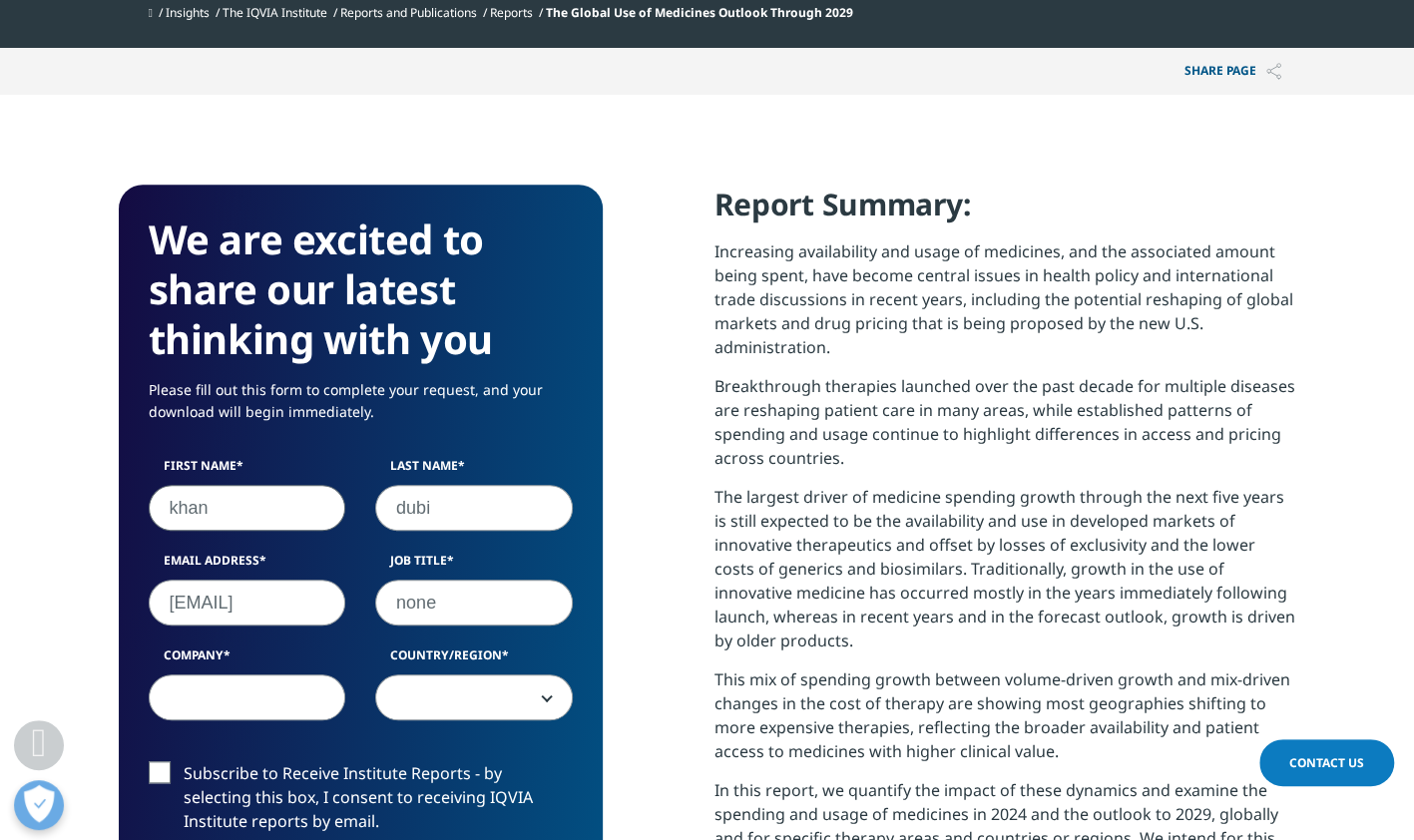 type on "none" 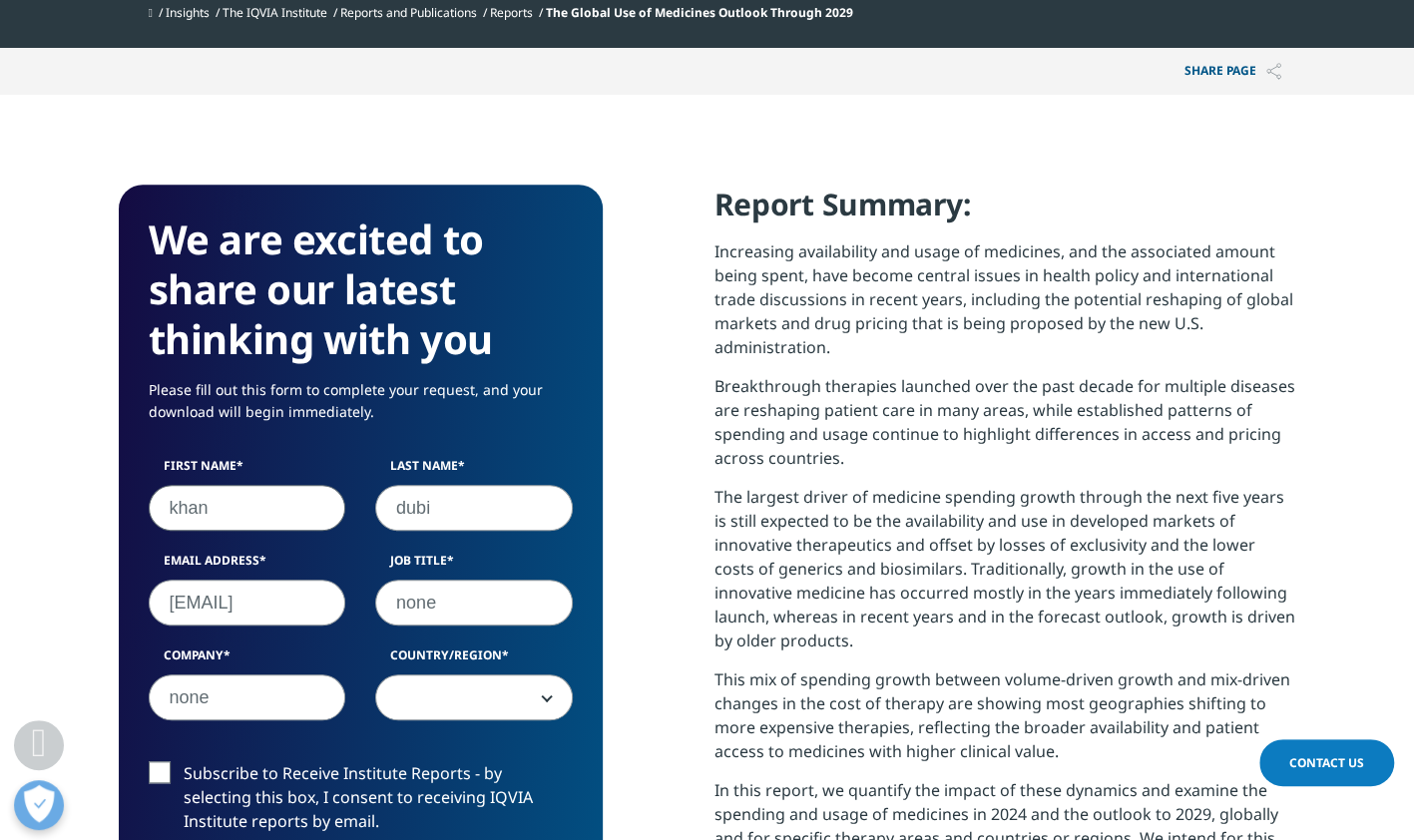 select on "India" 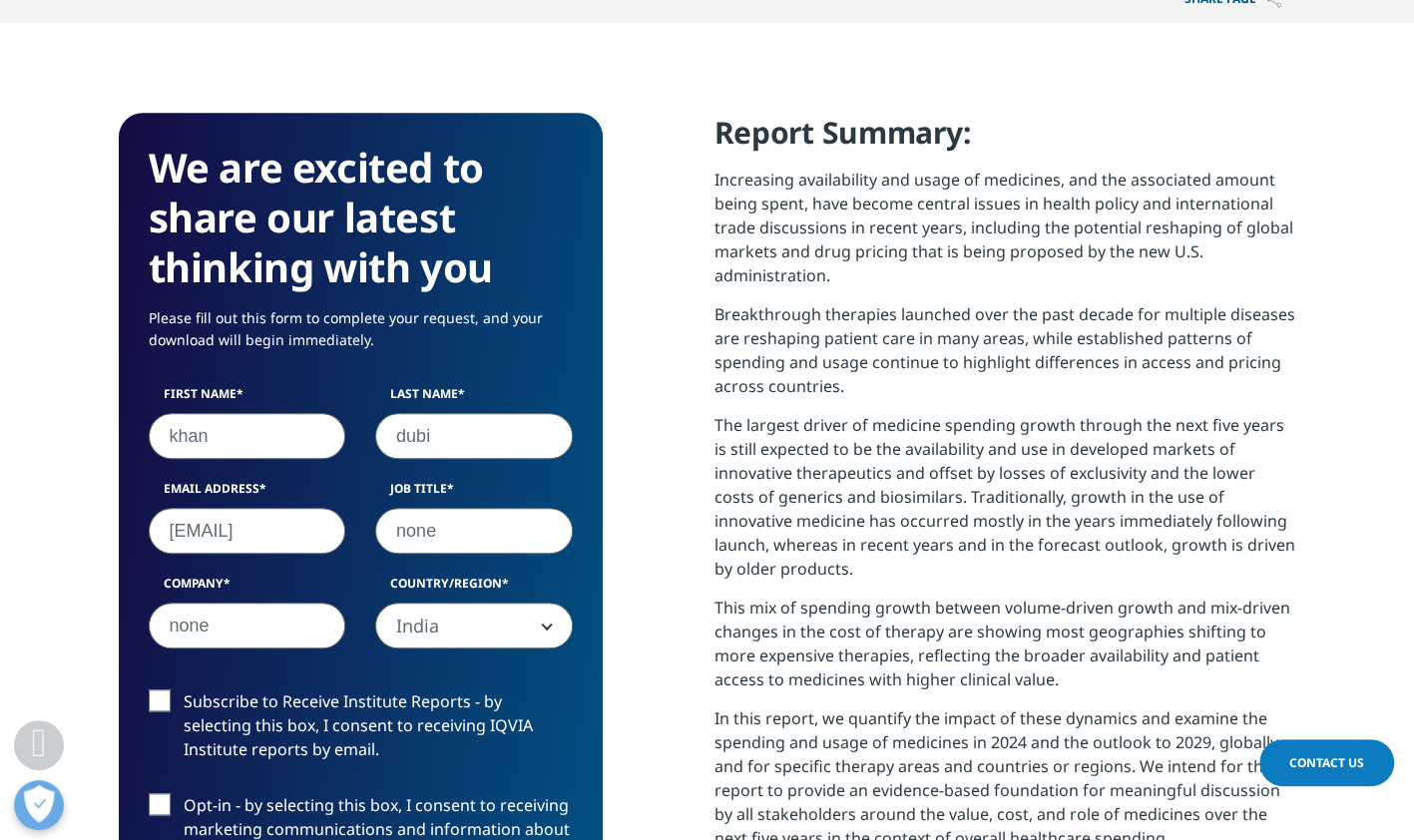scroll, scrollTop: 998, scrollLeft: 0, axis: vertical 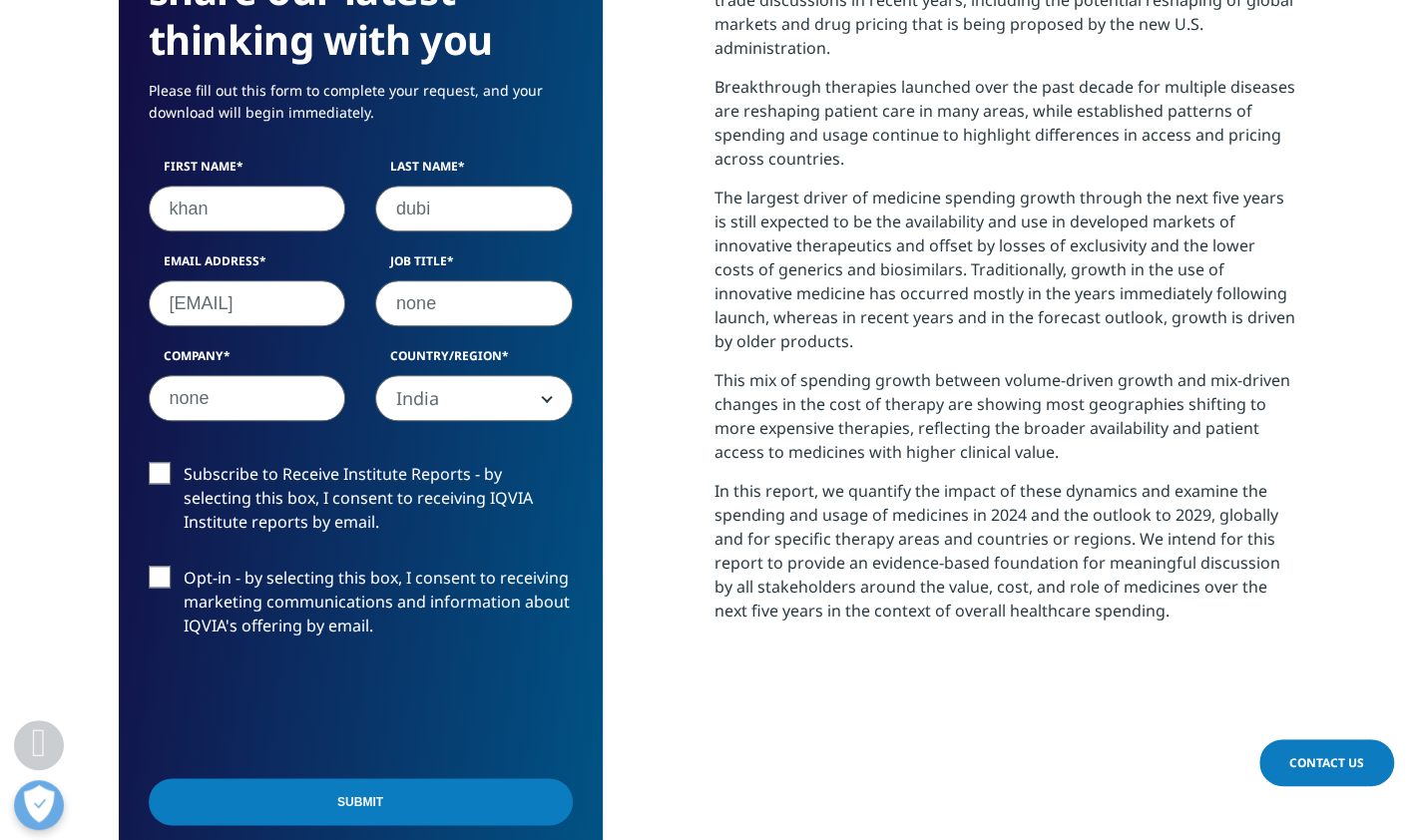click on "We are excited to share our latest thinking with you
Please fill out this form to complete your request, and your download will begin immediately.
First Name
khan
Last Name
dubi
Email Address
tanxinaptx4869@163.com
Job Title
none
Company
none
Country/Region
United States
Canada
United Kingdom
Afghanistan
Albania
Algeria
American Samoa
Andorra
Angola
Anguilla
Antarctica
Antigua and Barbuda
Argentina
Armenia
Aruba
Australia
Austria
Azerbaijan
Bahamas
Bahrain
Bangladesh
Barbados
Belarus
Belgium
Belize
Benin
Bermuda
Bhutan
Bolivia
Bosnia and Herzegovenia
Botswana
Bouvet Island" at bounding box center (360, 436) 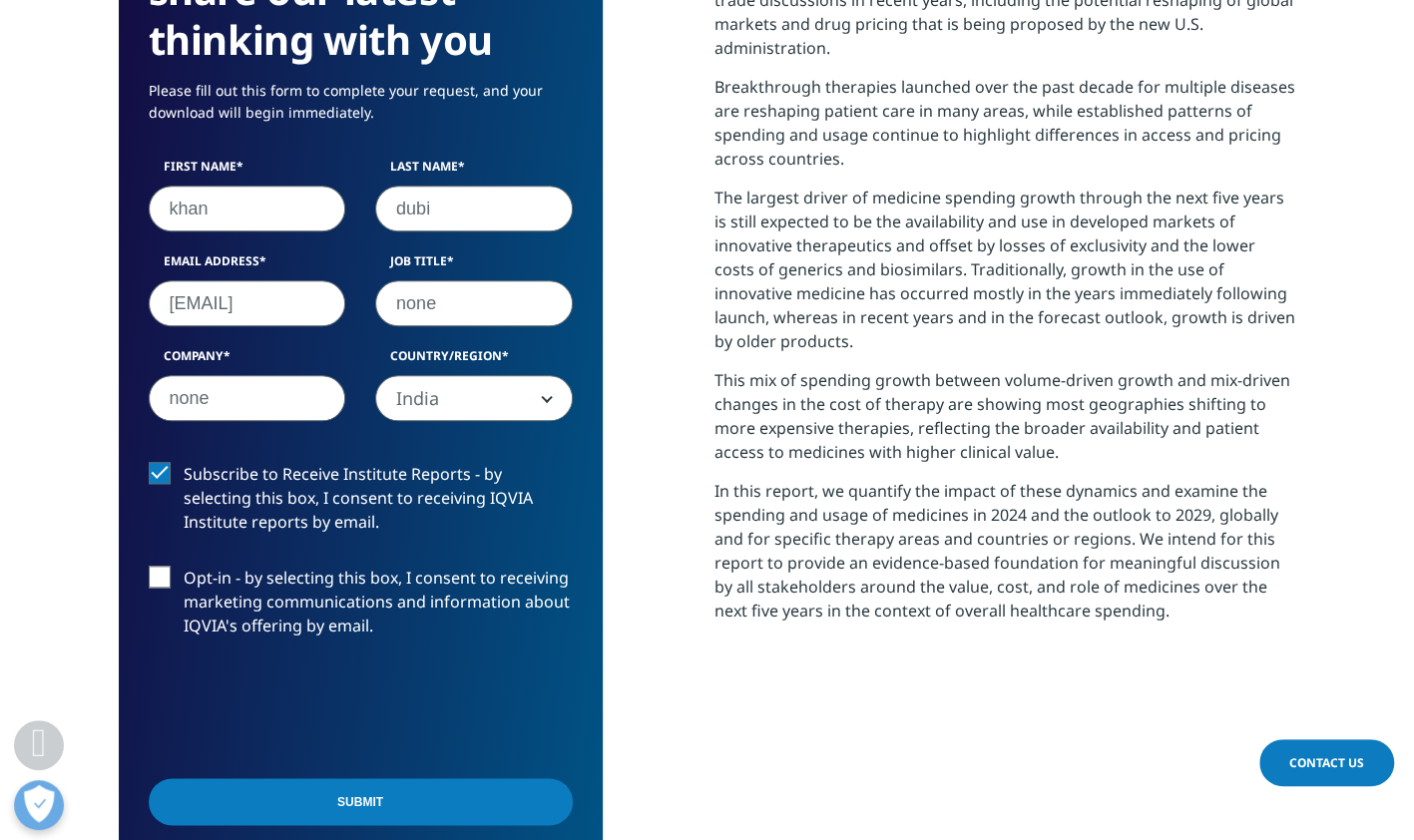 click on "Submit" at bounding box center (360, 801) 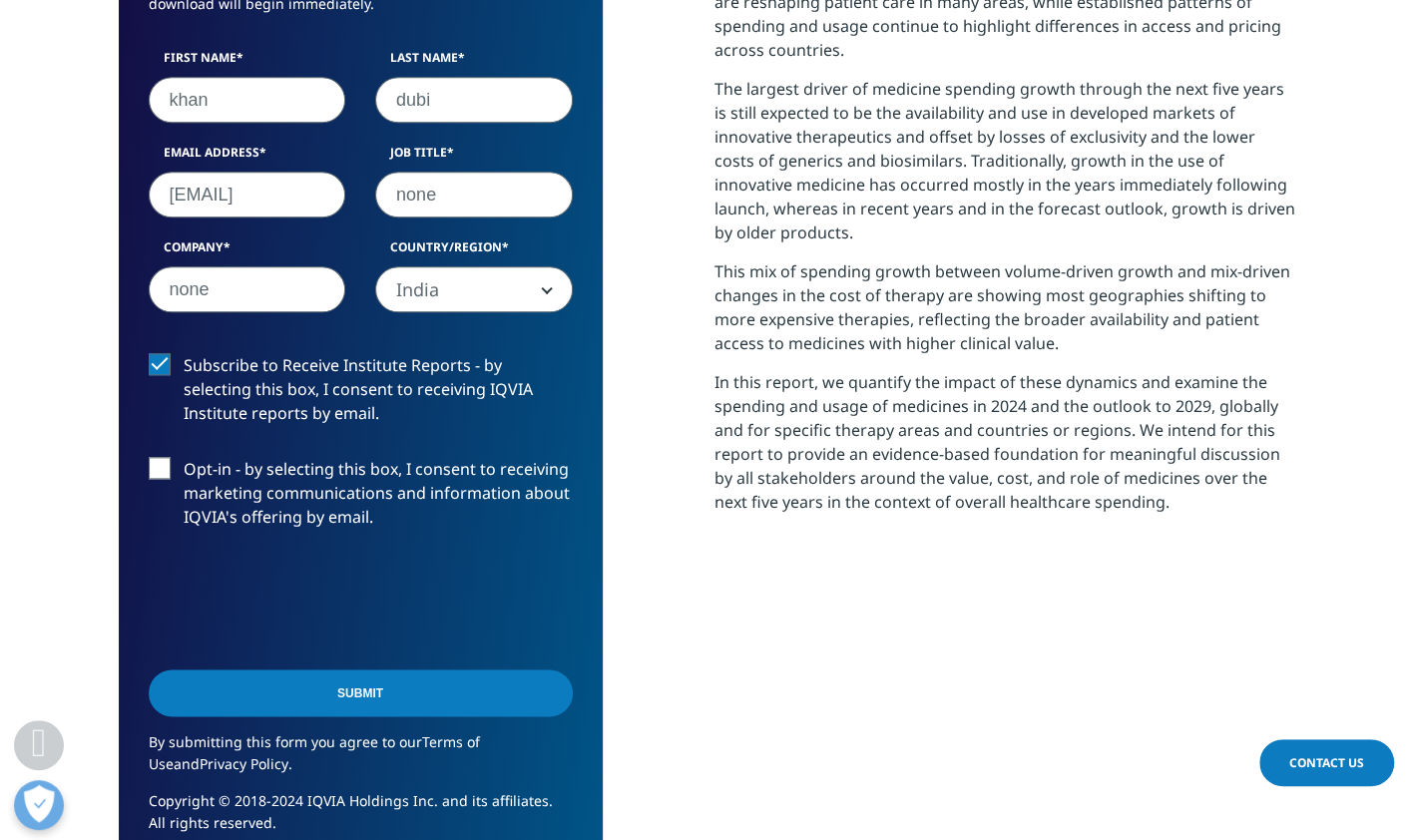 scroll, scrollTop: 1112, scrollLeft: 0, axis: vertical 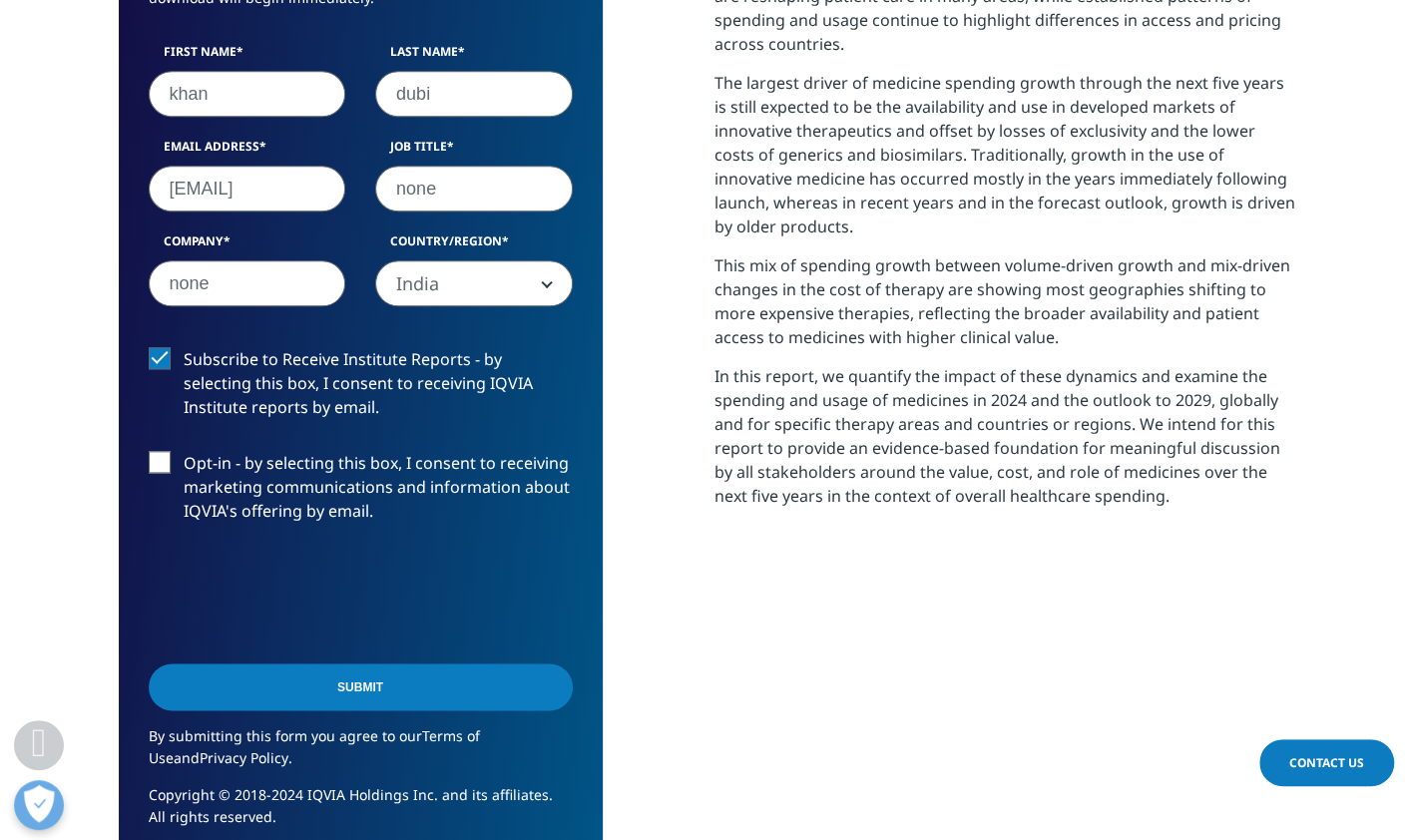 click on "Submit" at bounding box center [360, 686] 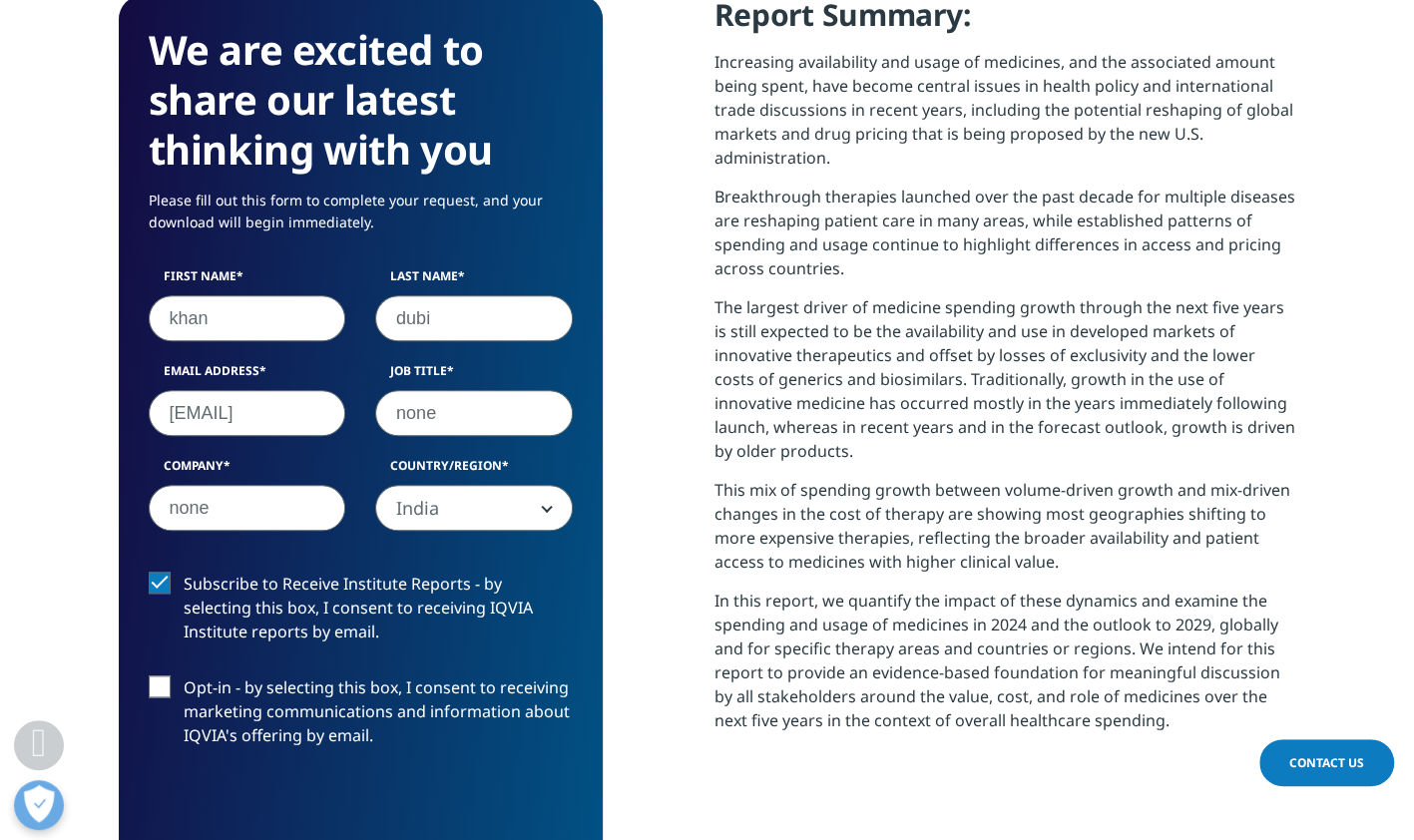 scroll, scrollTop: 913, scrollLeft: 0, axis: vertical 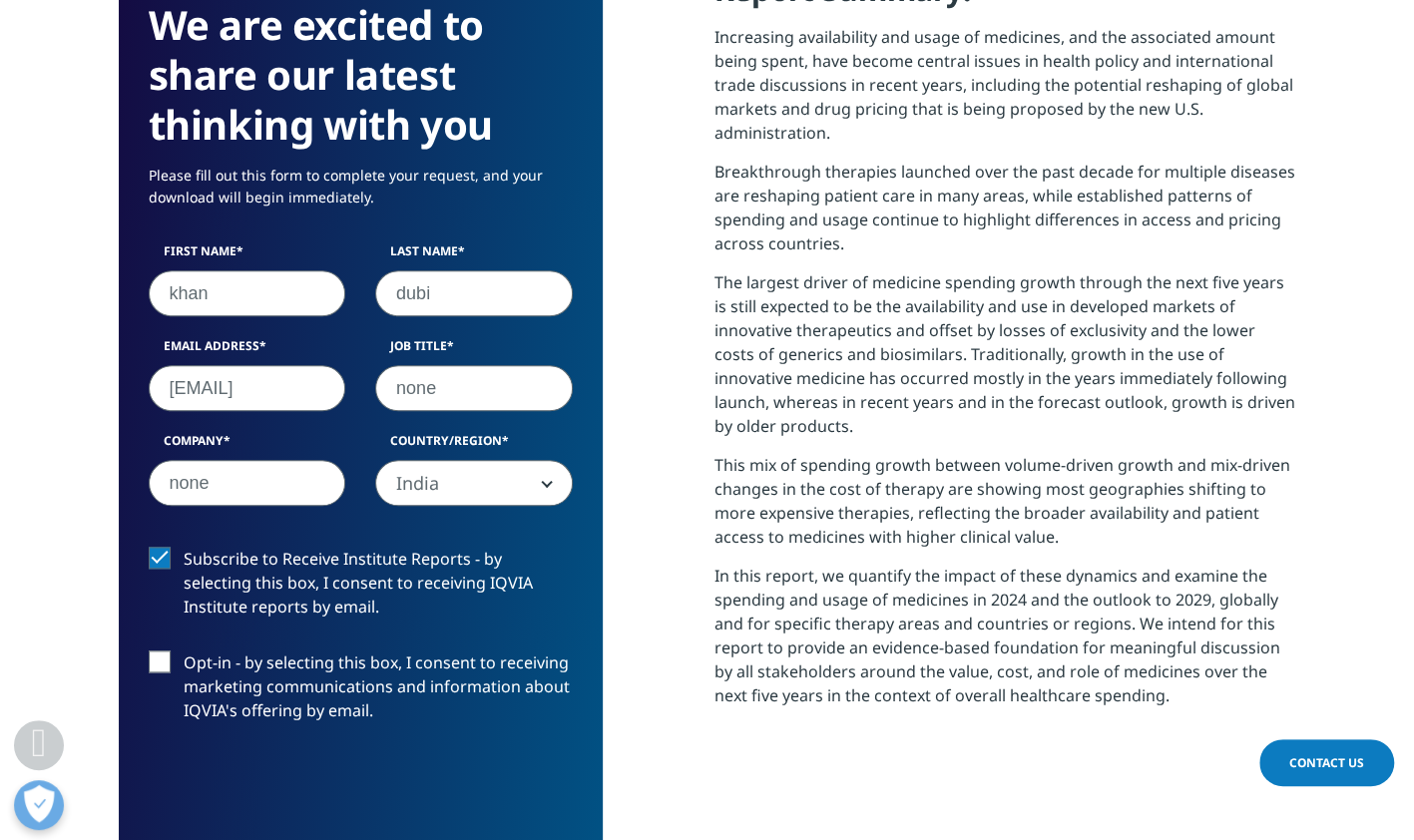click on "none" at bounding box center [247, 483] 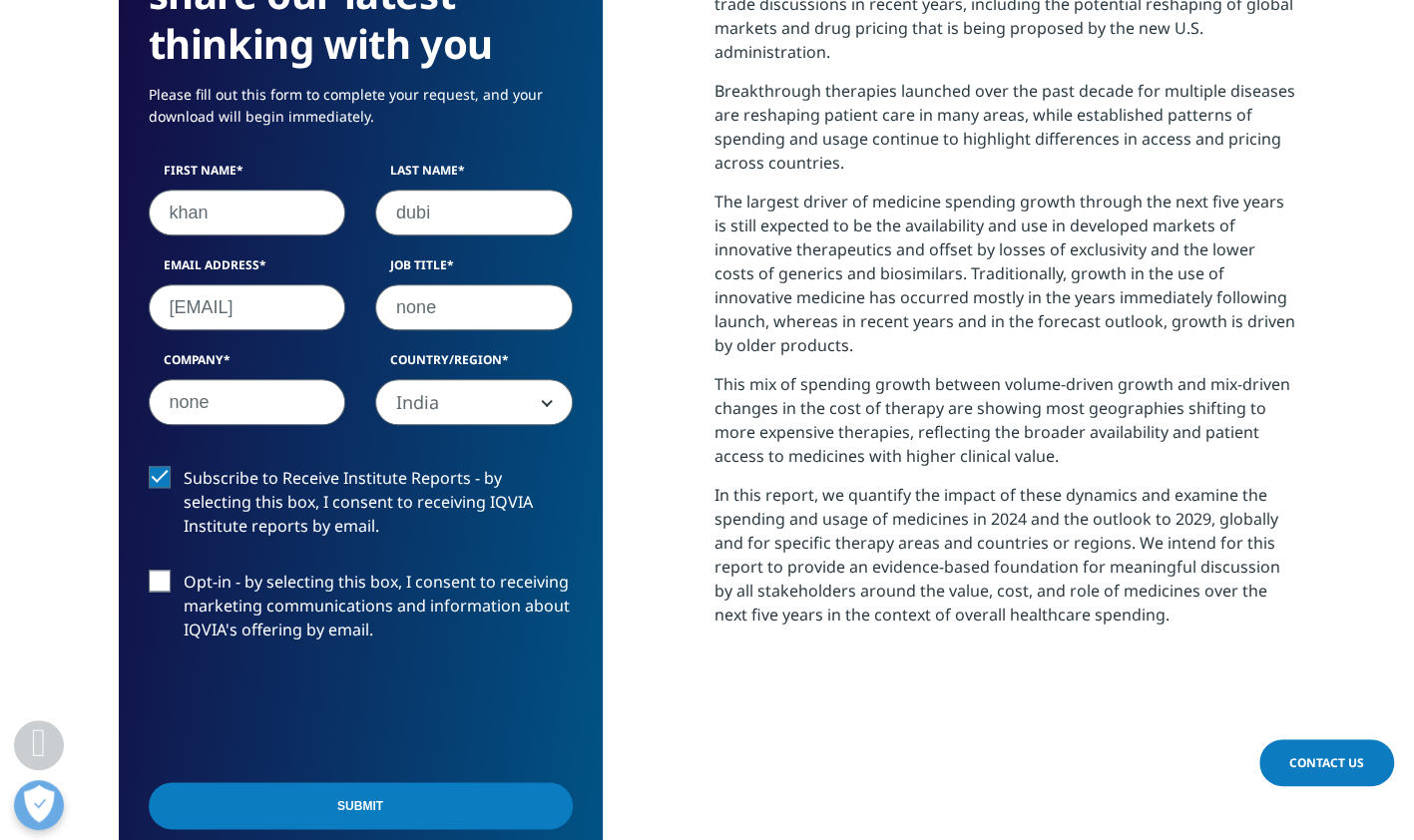 scroll, scrollTop: 1112, scrollLeft: 0, axis: vertical 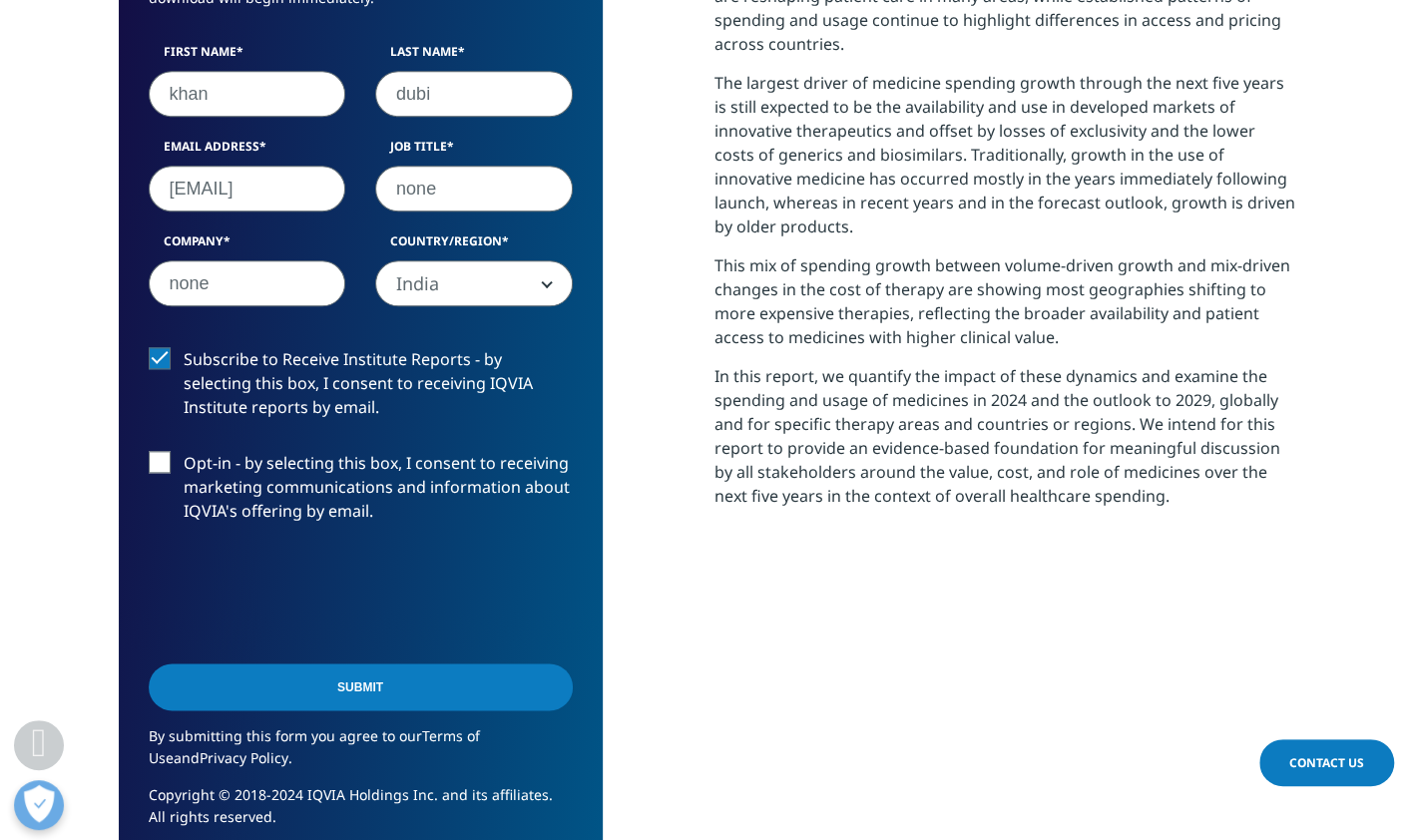 click on "Terms of Use" at bounding box center (314, 746) 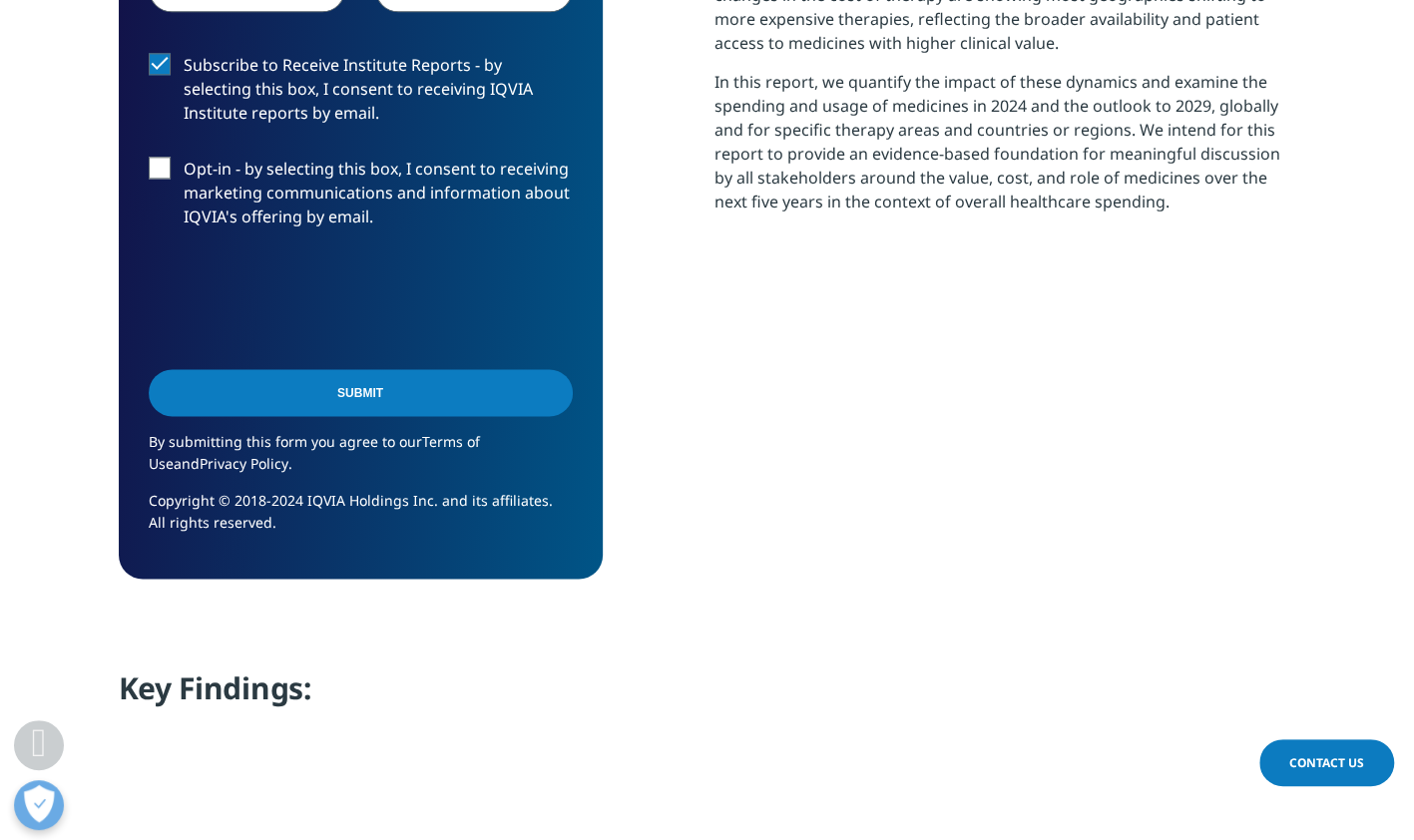 scroll, scrollTop: 1412, scrollLeft: 0, axis: vertical 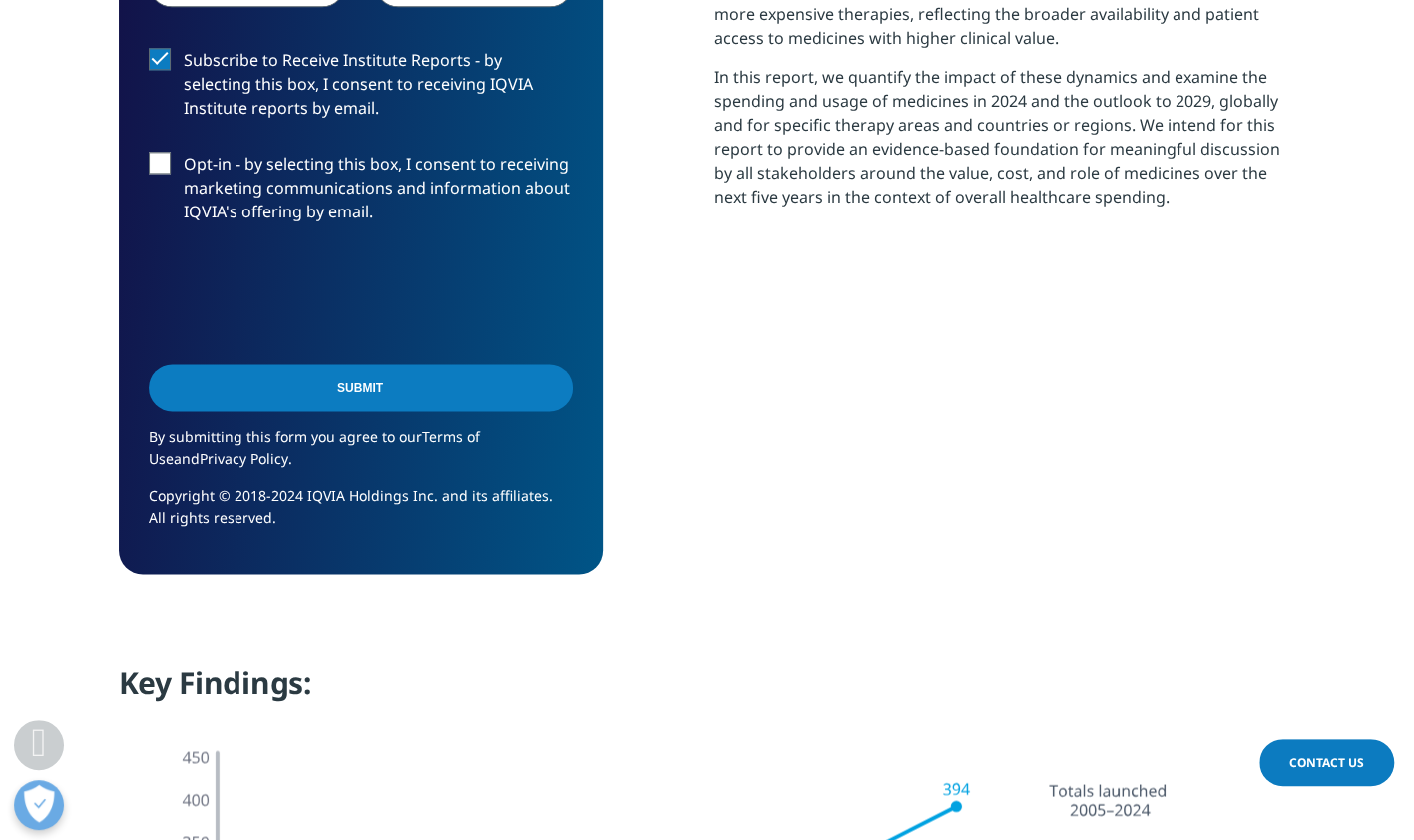 click on "Submit" at bounding box center (360, 387) 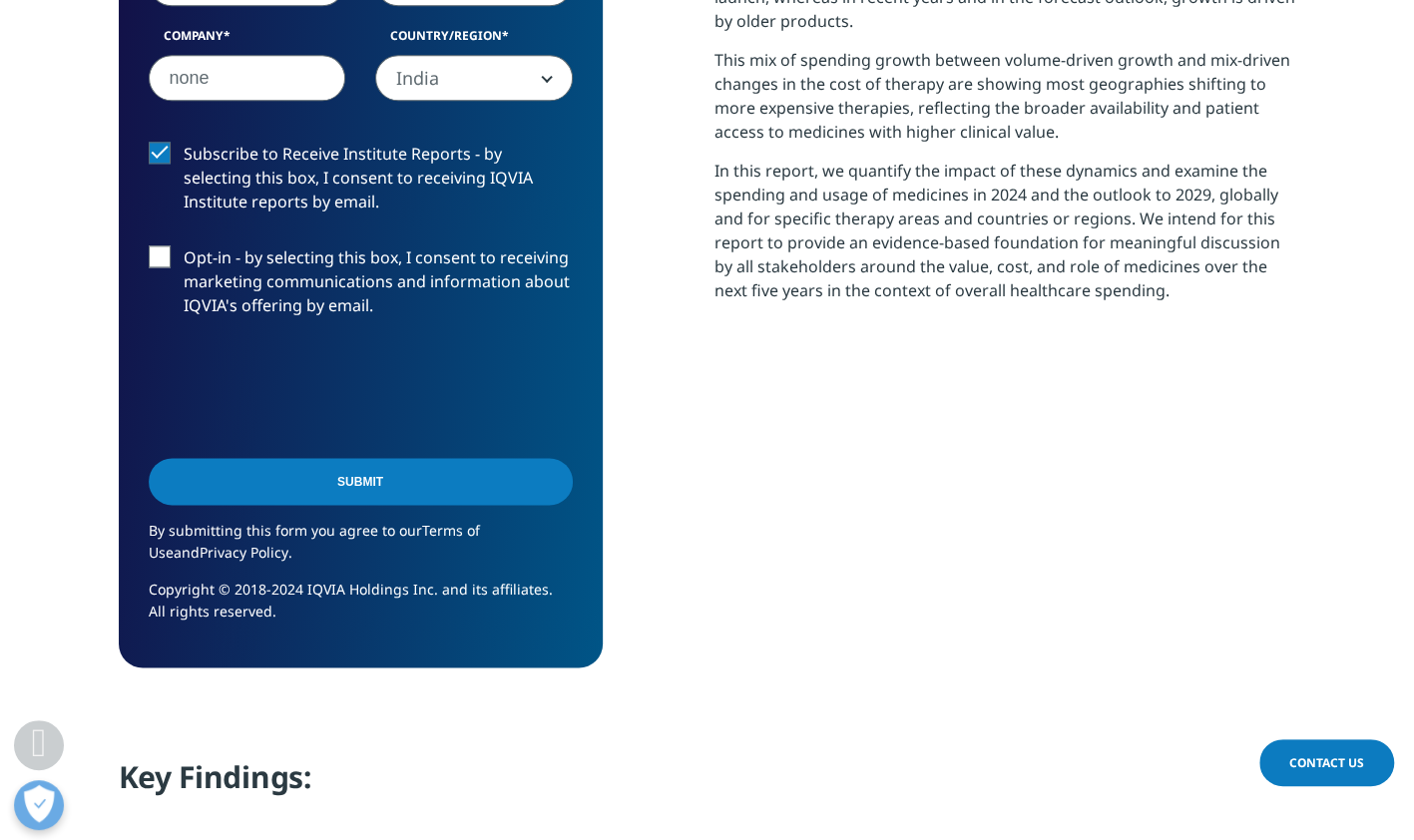 scroll, scrollTop: 1112, scrollLeft: 0, axis: vertical 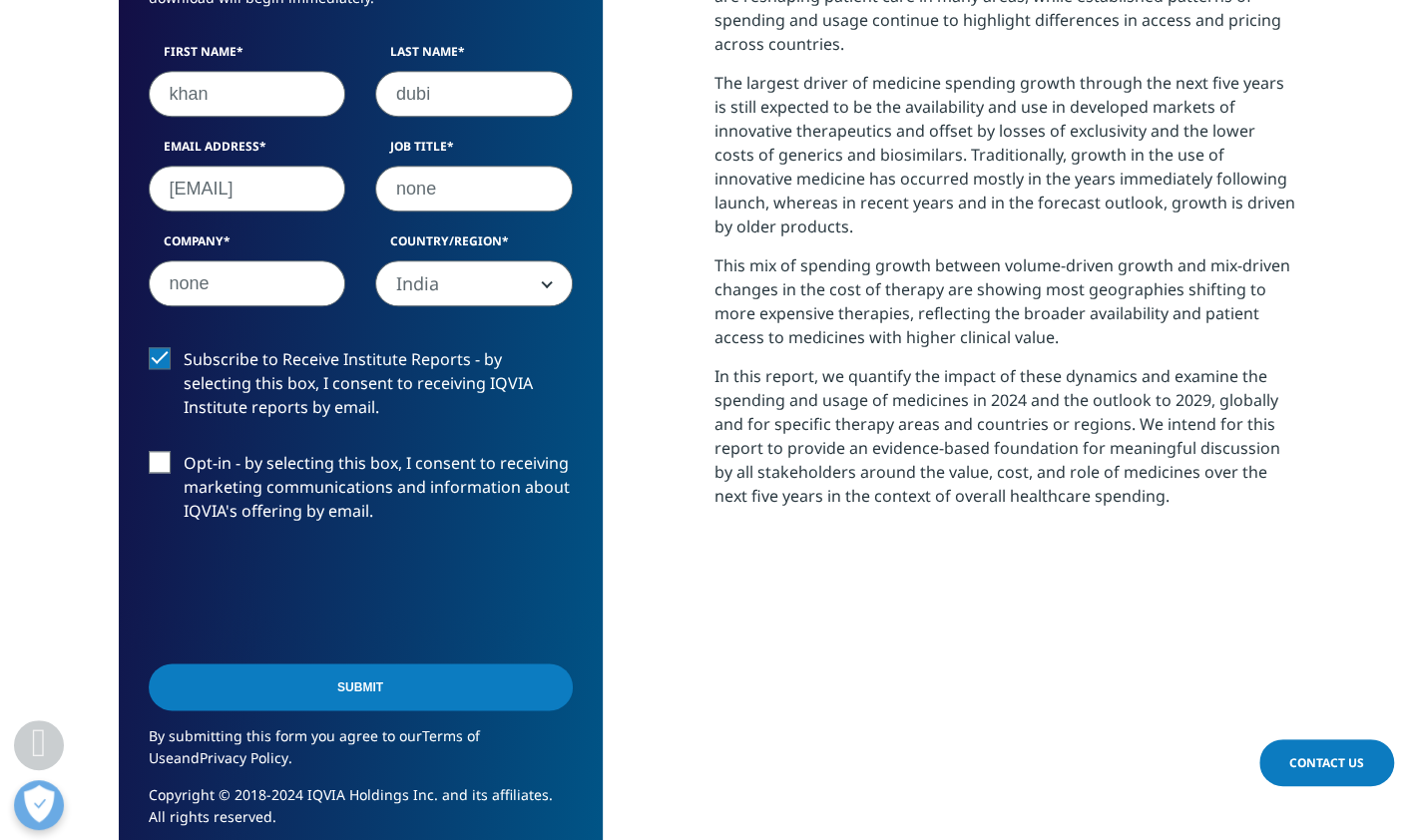 click on "Opt-in - by selecting this box, I consent to receiving marketing communications and information about IQVIA's offering by email." at bounding box center [360, 492] 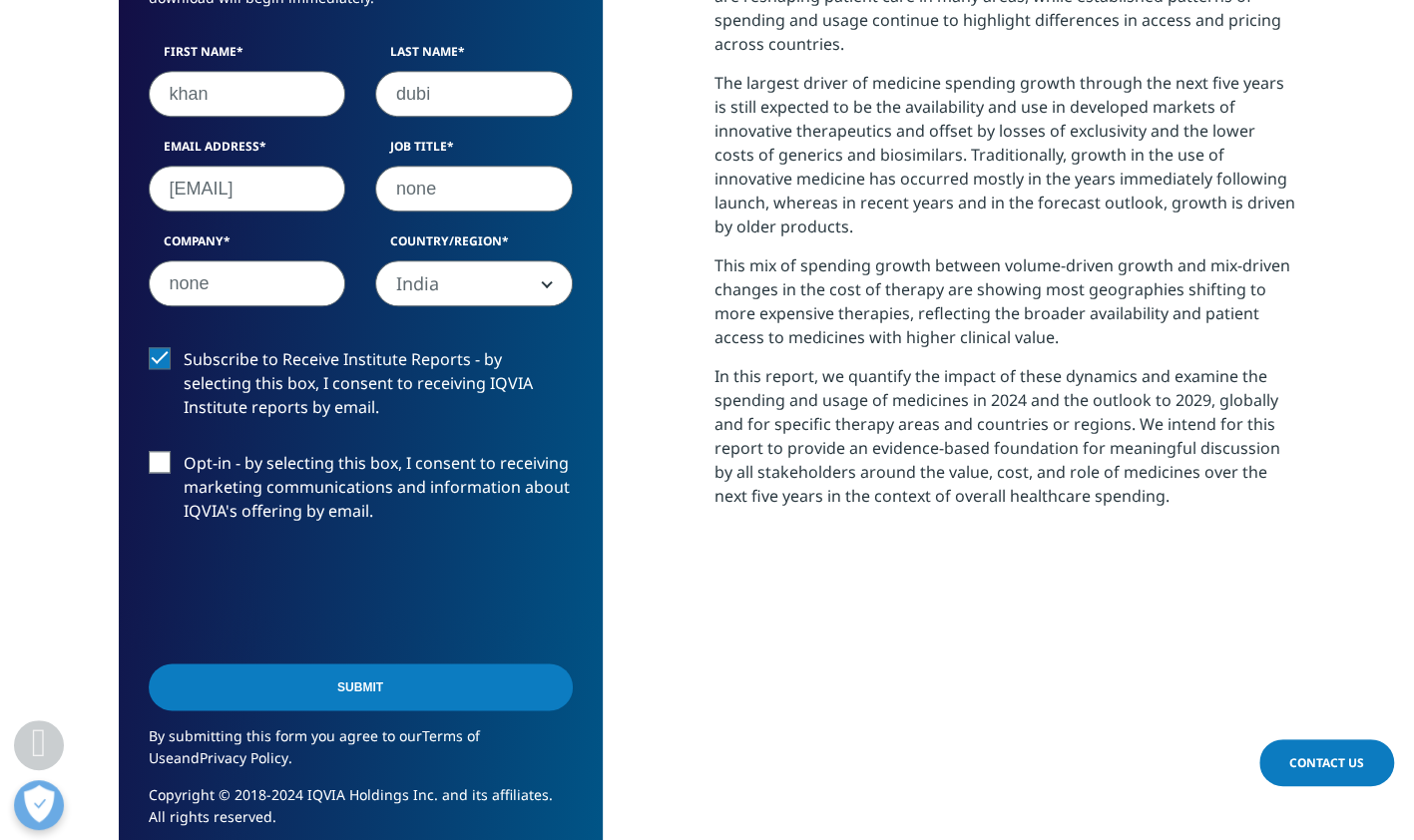 click on "Opt-in - by selecting this box, I consent to receiving marketing communications and information about IQVIA's offering by email." at bounding box center (184, 451) 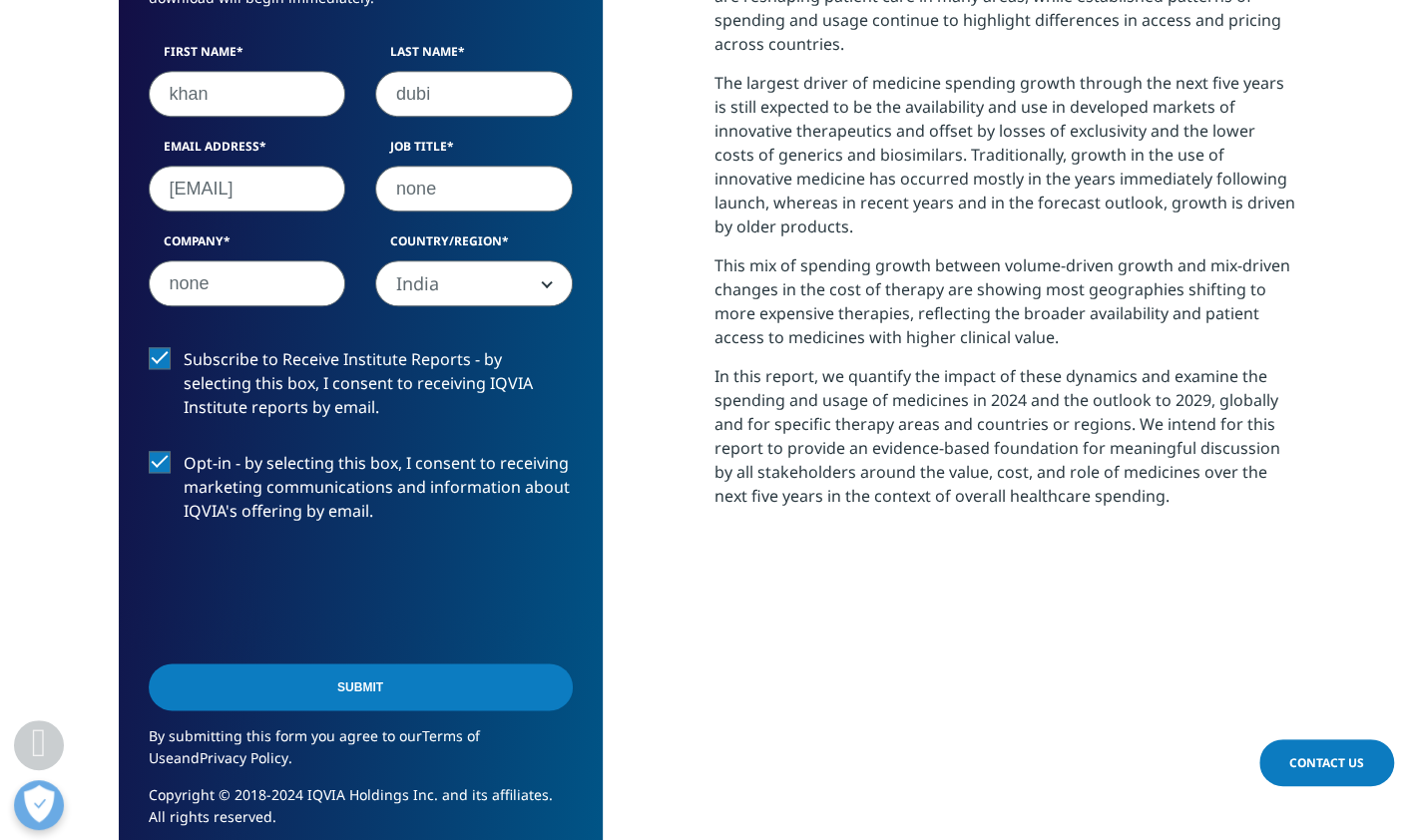 click on "Opt-in - by selecting this box, I consent to receiving marketing communications and information about IQVIA's offering by email." at bounding box center [360, 492] 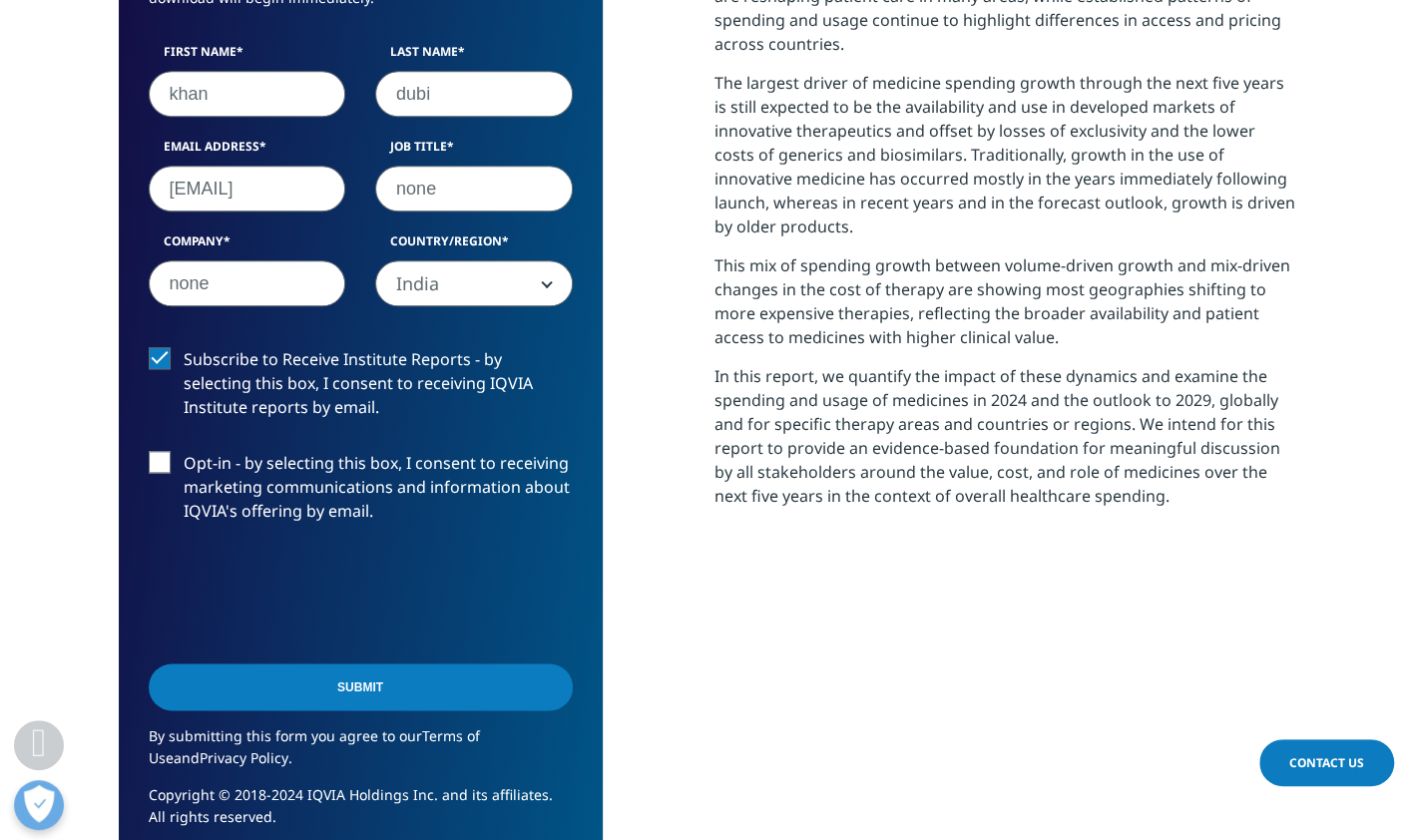 click on "none" at bounding box center [247, 283] 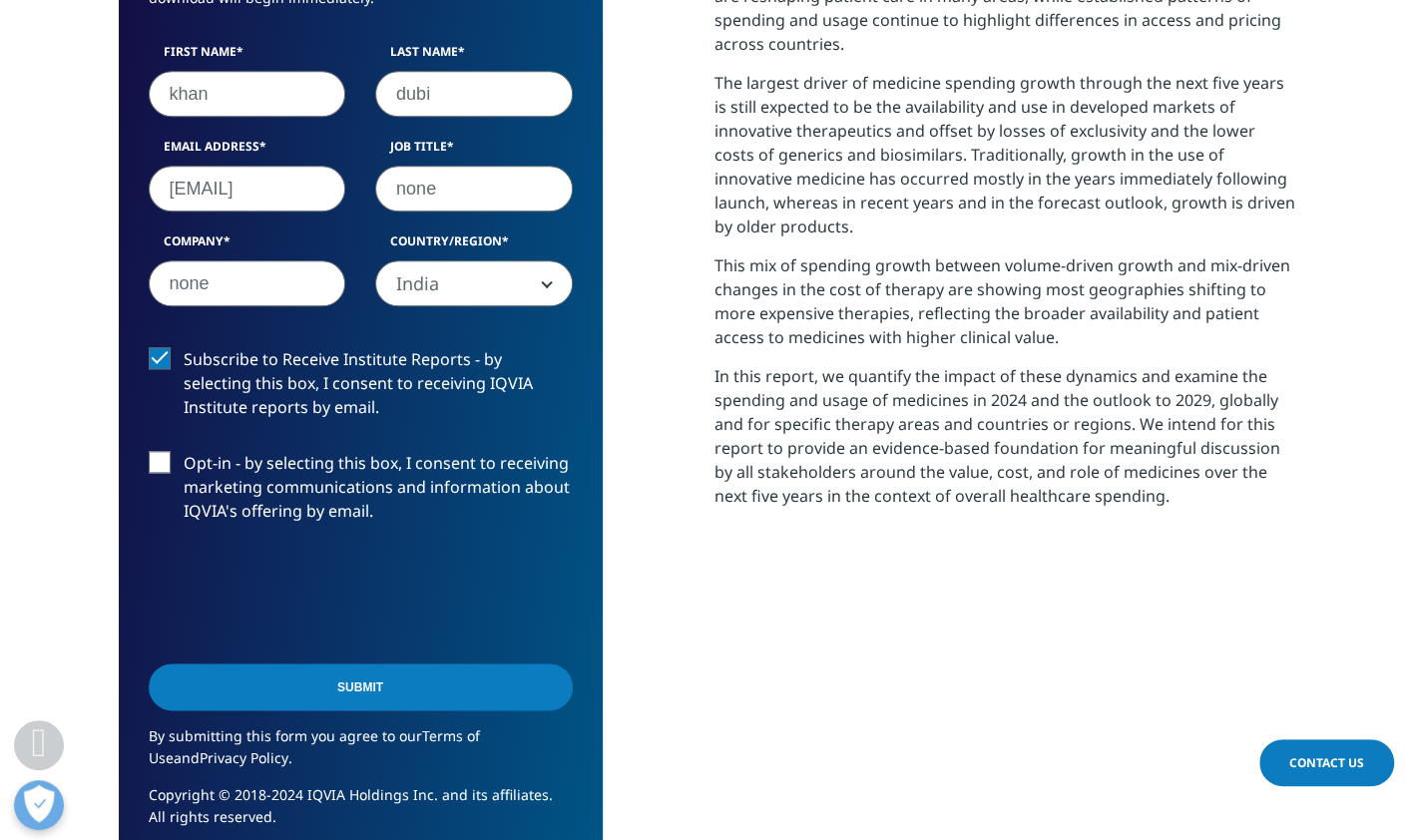 click on "none" at bounding box center [247, 283] 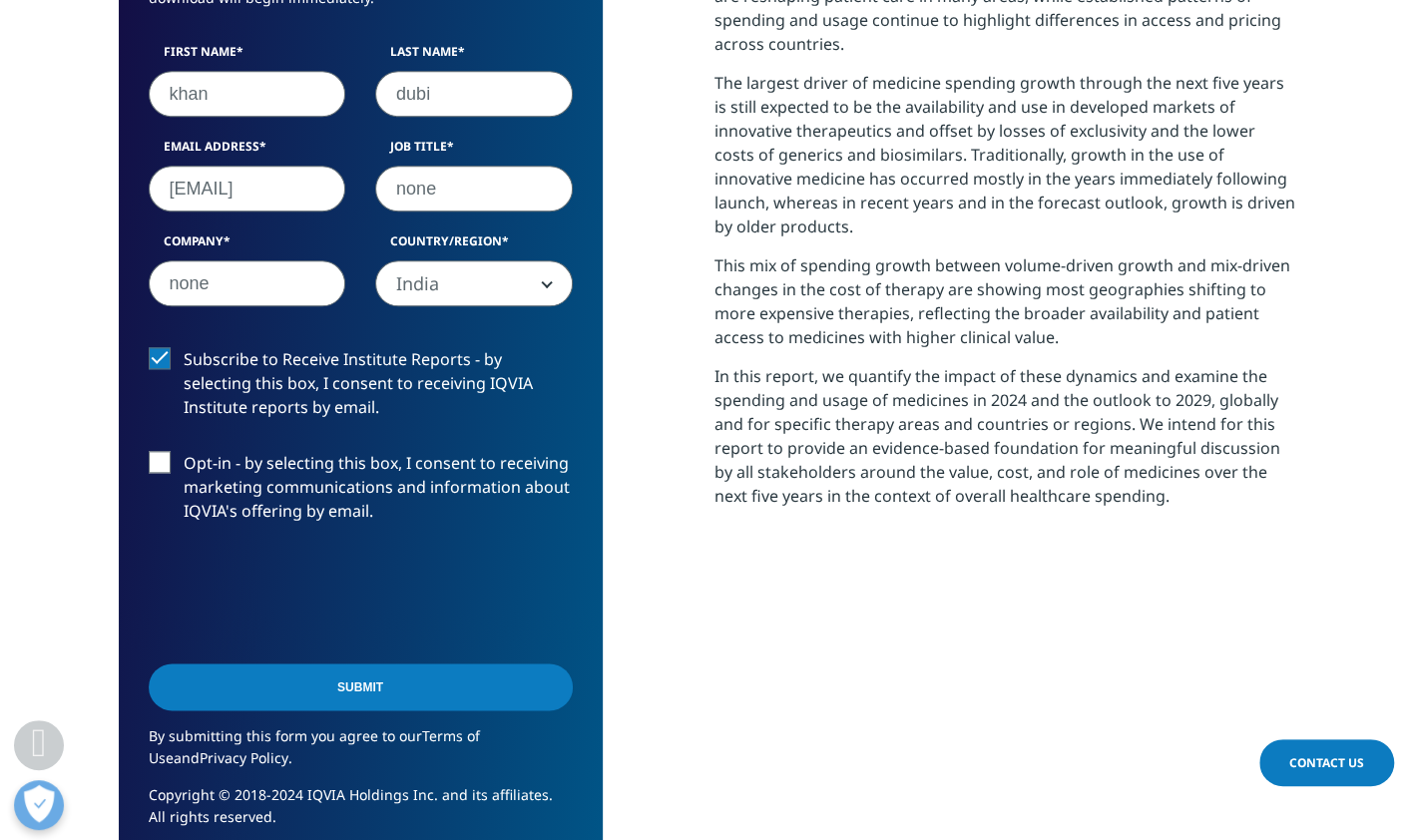 click on "Report Summary:
Increasing availability and usage of medicines, and the associated amount being spent, have become central issues in health policy and international trade discussions in recent years, including the potential reshaping of global markets and drug pricing that is being proposed by the new U.S. administration.
Breakthrough therapies launched over the past decade for multiple diseases are reshaping patient care in many areas, while established patterns of spending and usage continue to highlight differences in access and pricing across countries.
This mix of spending growth between volume-driven growth and mix-driven changes in the cost of therapy are showing most geographies shifting to more expensive therapies, reflecting the broader availability and patient access to medicines with higher clinical value." at bounding box center (1005, 321) 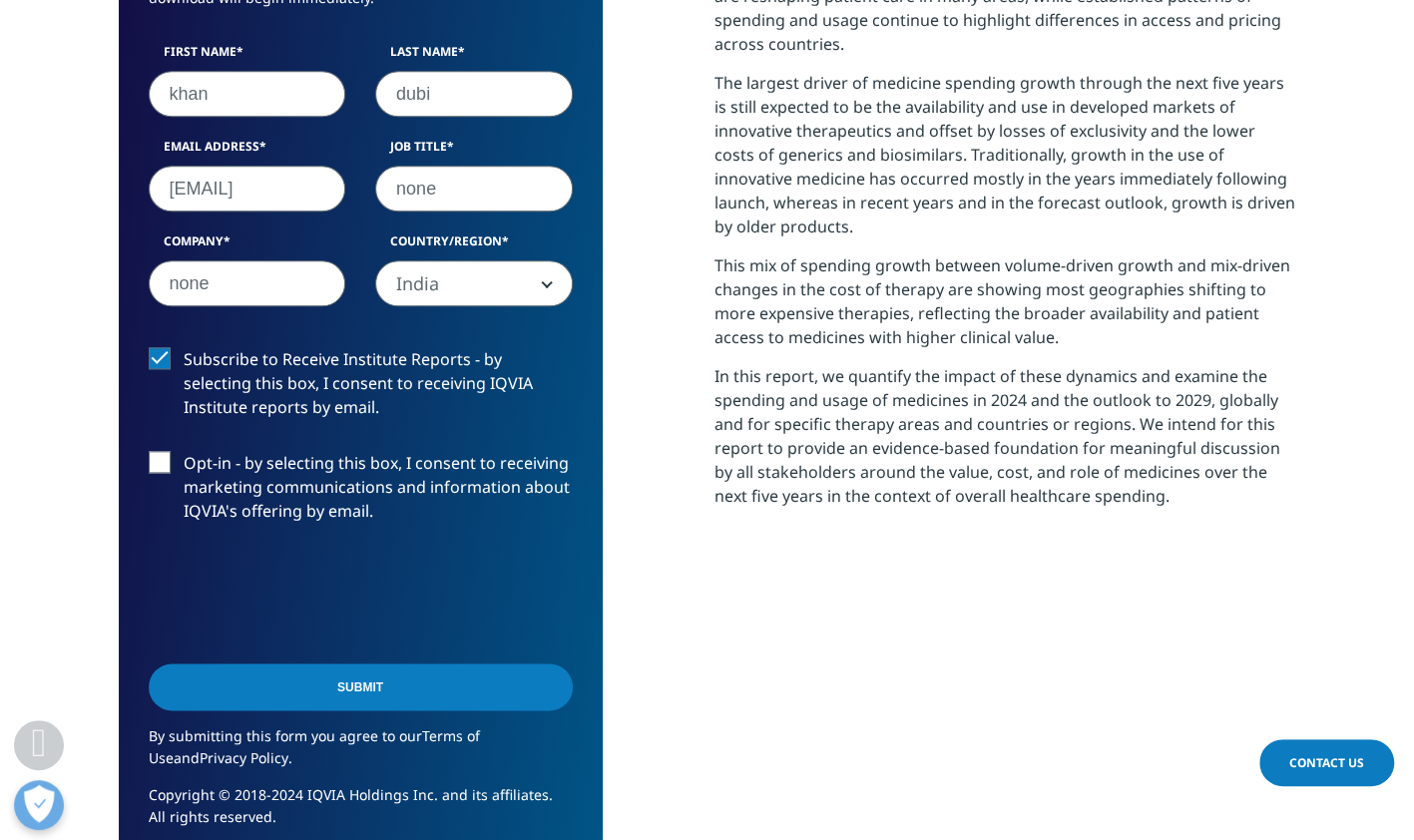 click on "Submit" at bounding box center [360, 686] 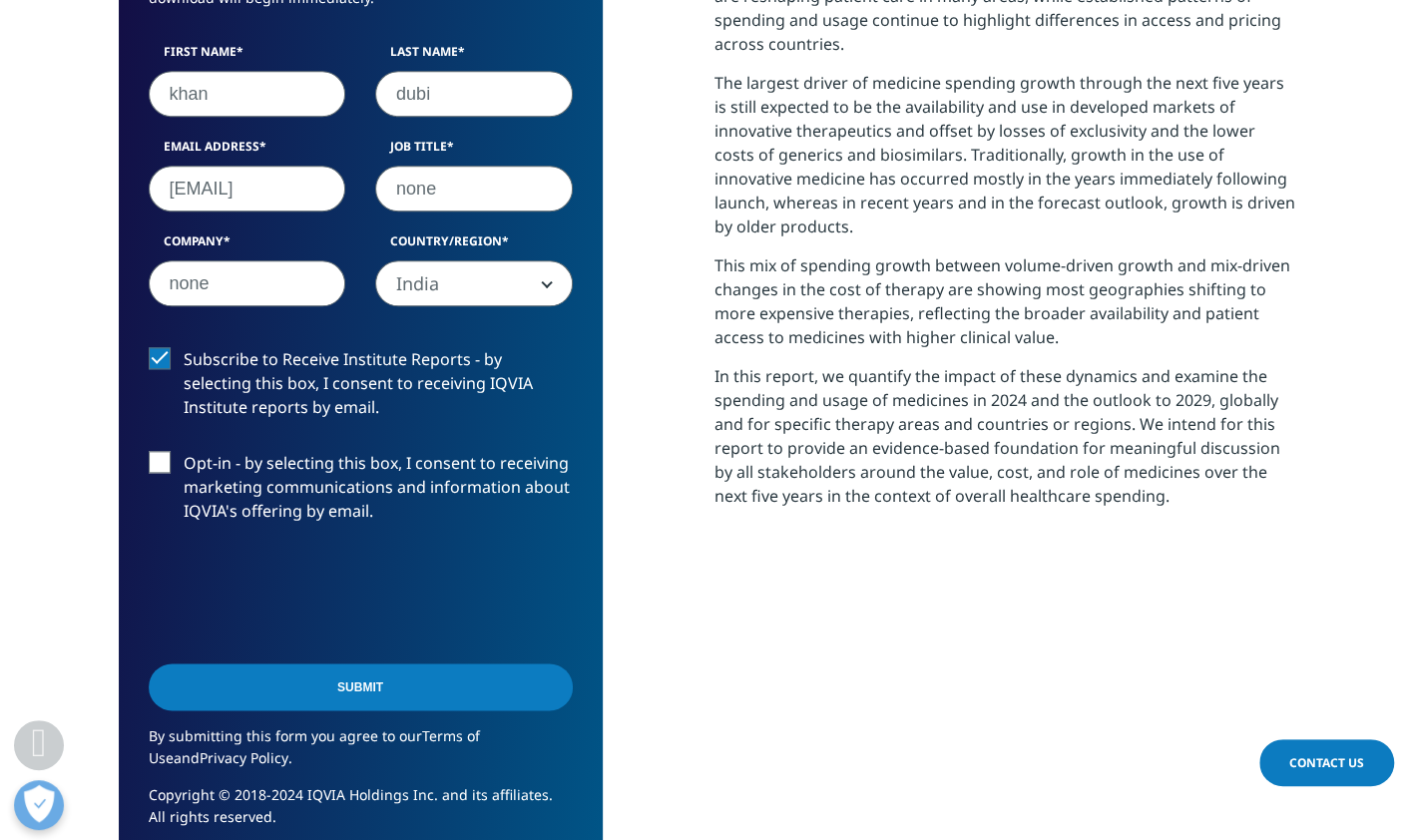 click on "Submit" at bounding box center [360, 686] 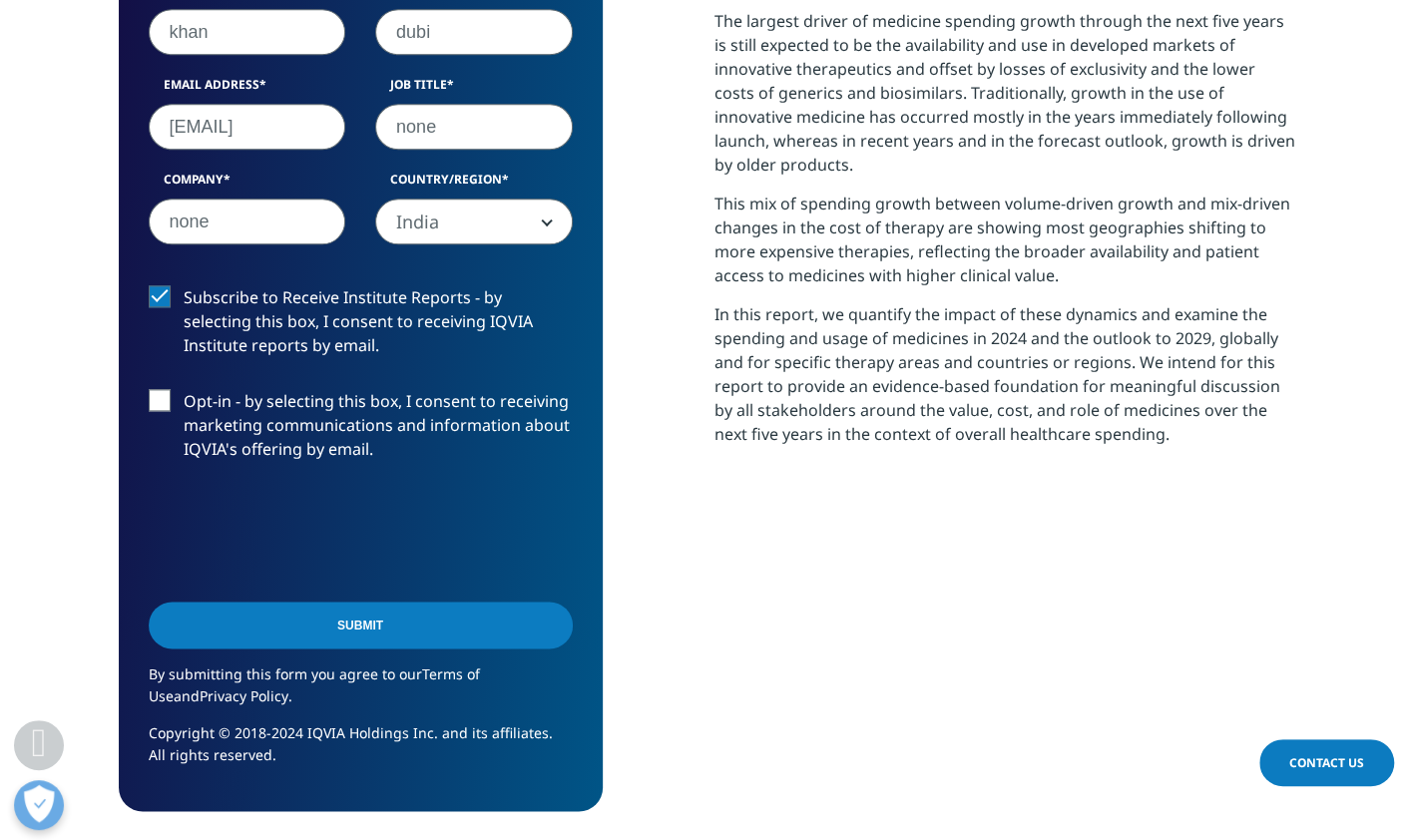 scroll, scrollTop: 1212, scrollLeft: 0, axis: vertical 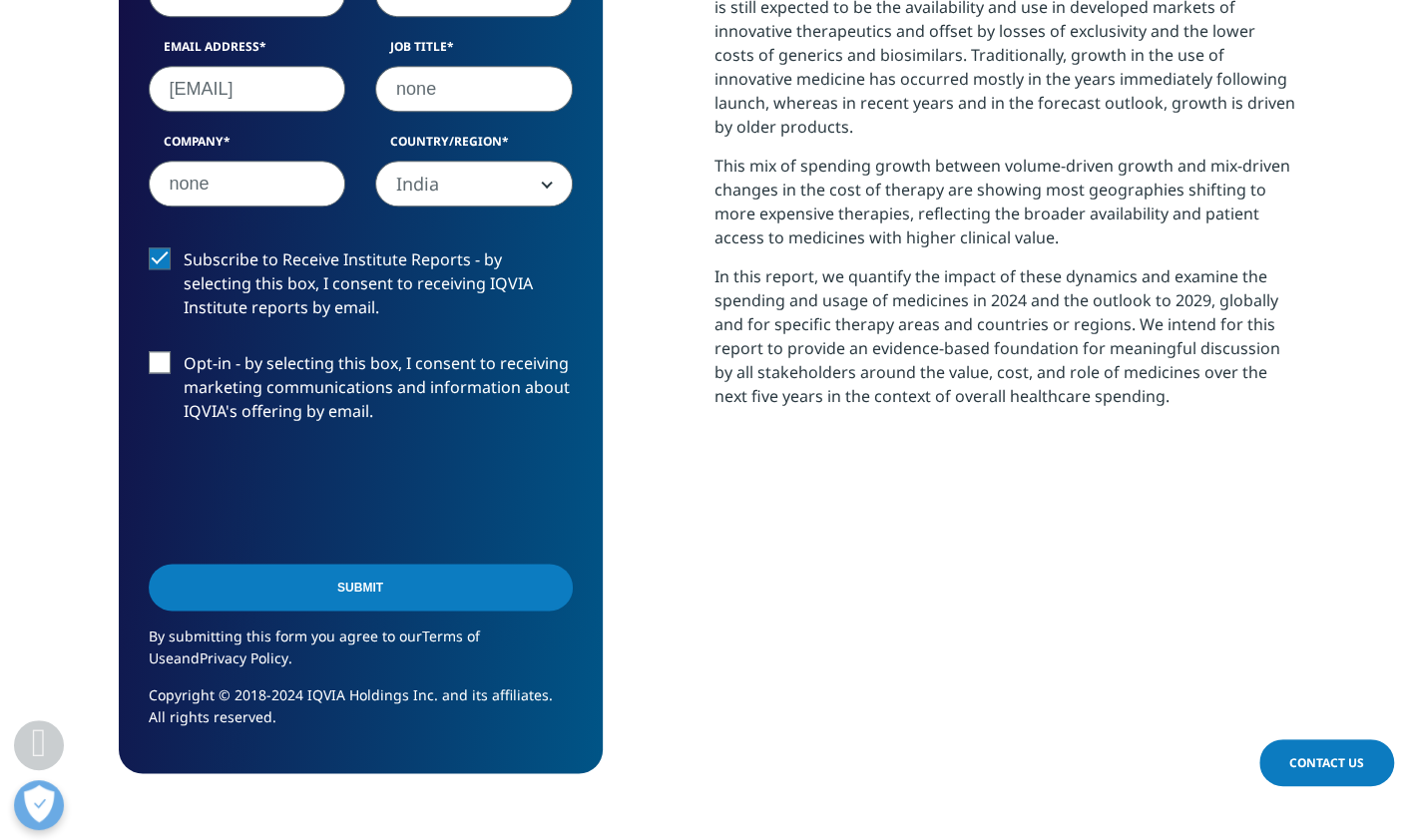 click on "Copyright © 2018-2024 IQVIA Holdings Inc. and its affiliates. All rights reserved." at bounding box center (360, 713) 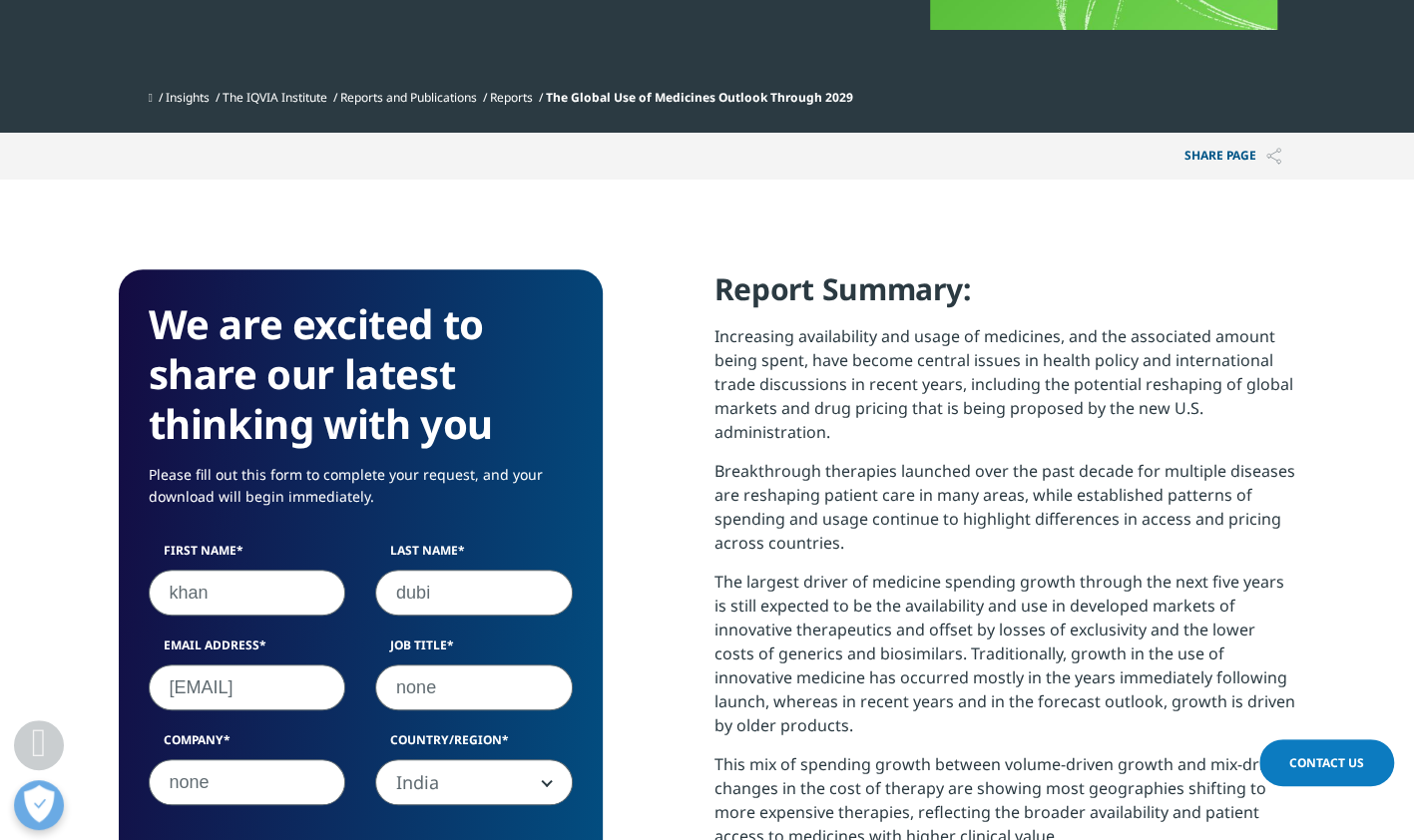 scroll, scrollTop: 214, scrollLeft: 0, axis: vertical 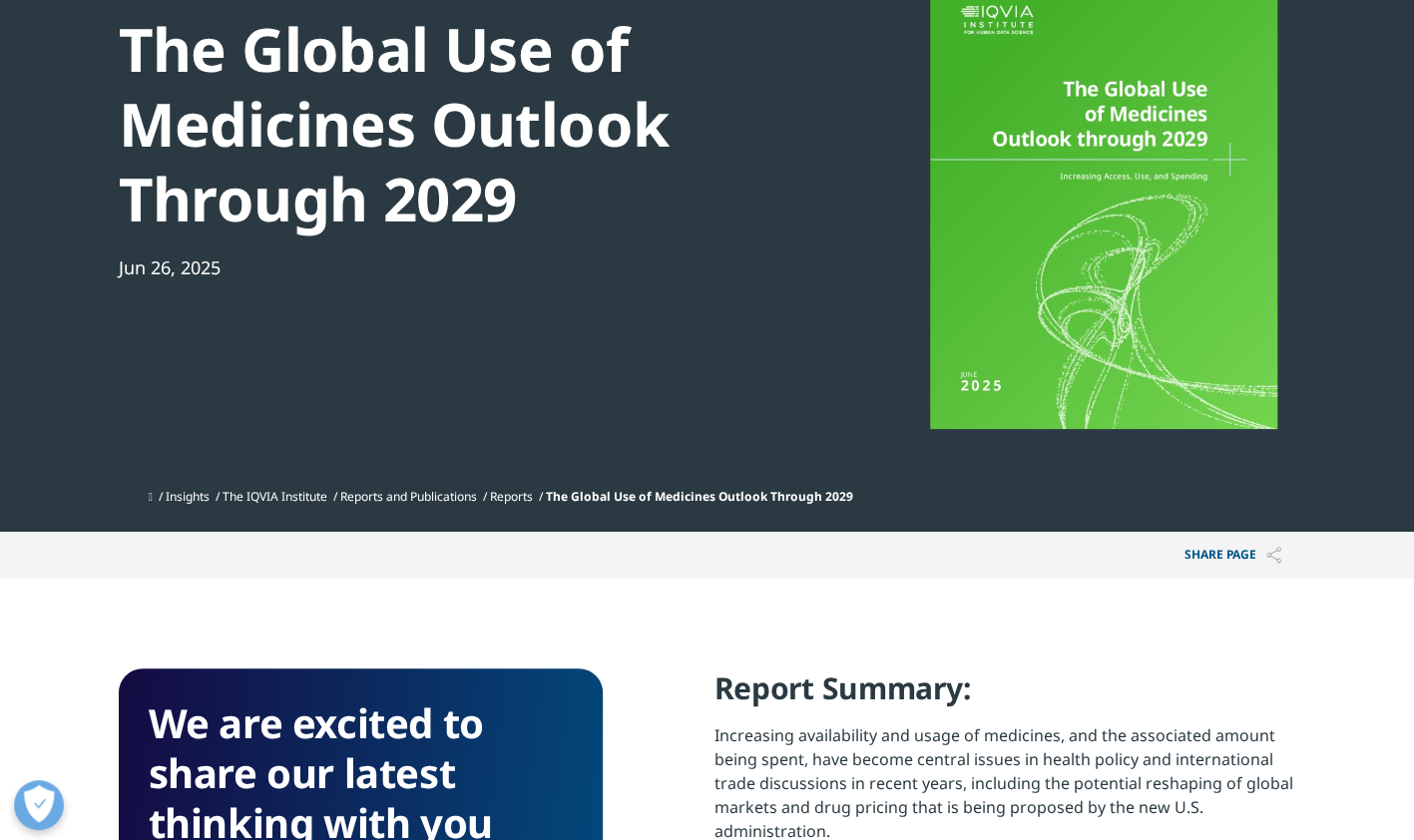 click on "Institute Report
The Global Use of Medicines Outlook Through 2029
Jun 26, 2025" at bounding box center (461, 229) 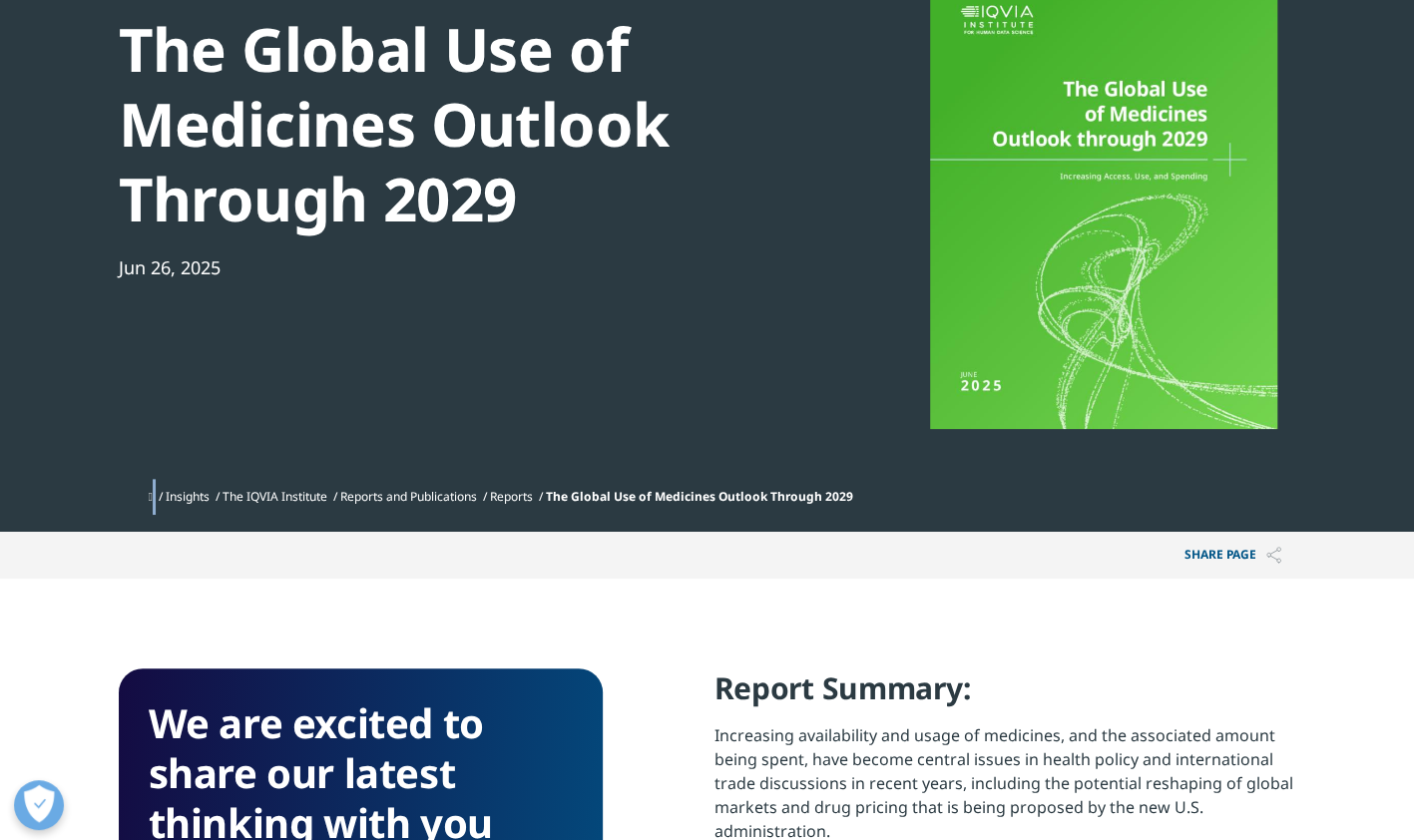 click on "Institute Report
The Global Use of Medicines Outlook Through 2029
Jun 26, 2025" at bounding box center [461, 229] 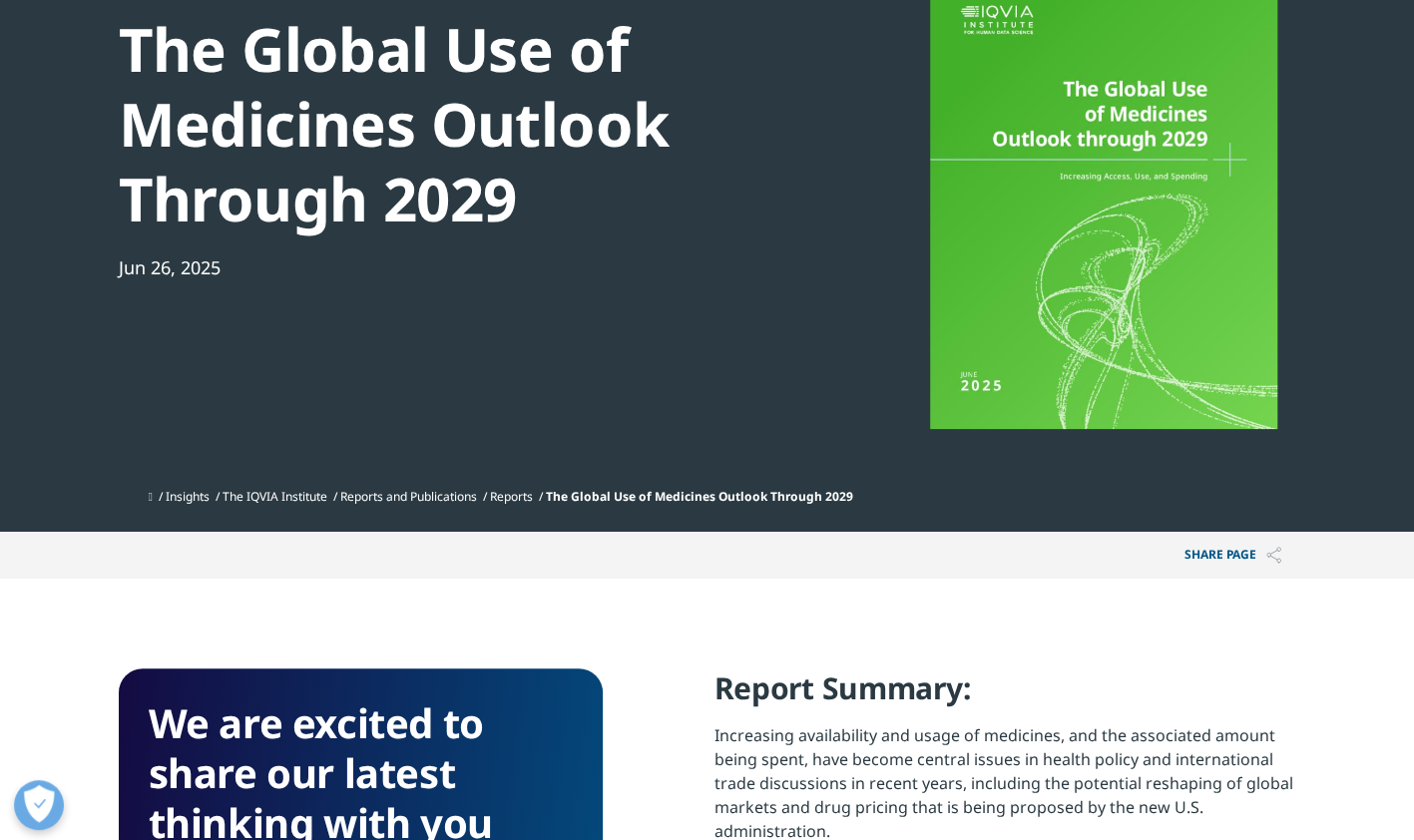 click on "We are excited to share our latest thinking with you
Please fill out this form to complete your request, and your download will begin immediately.
First Name
khan
Last Name
dubi
Email Address
tanxinaptx4869@163.com
Job Title
none
Company
none
Country/Region
United States
Canada
United Kingdom
Afghanistan
Albania
Algeria
American Samoa
Andorra
Angola
Anguilla
Antarctica
Antigua and Barbuda
Argentina
Armenia
Aruba
Australia
Austria
Azerbaijan
Bahamas
Bahrain
Bangladesh
Barbados
Belarus
Belgium
Belize
Benin
Bermuda
Bhutan
Bolivia
Bosnia and Herzegovenia Chad" at bounding box center (707, 1219) 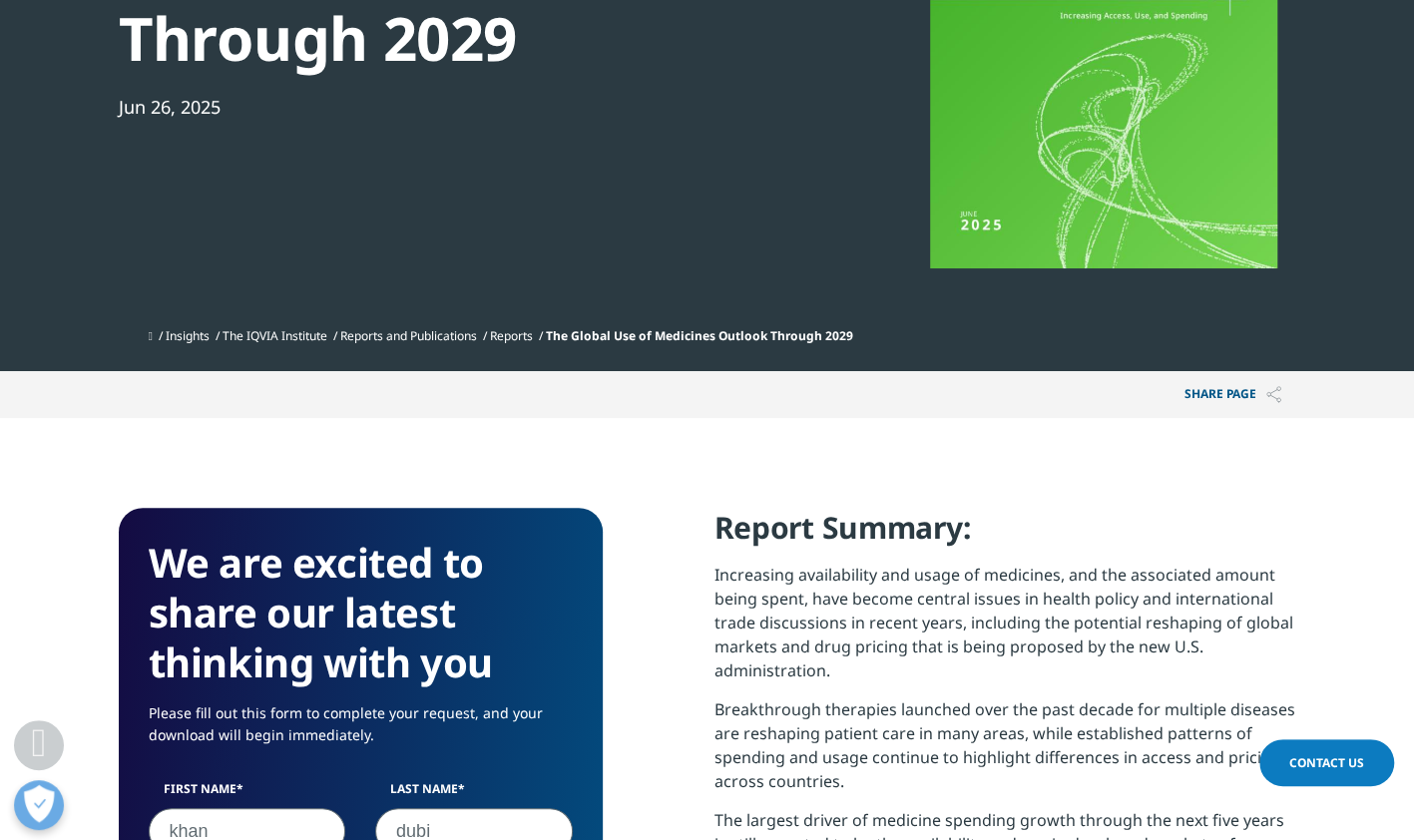scroll, scrollTop: 713, scrollLeft: 0, axis: vertical 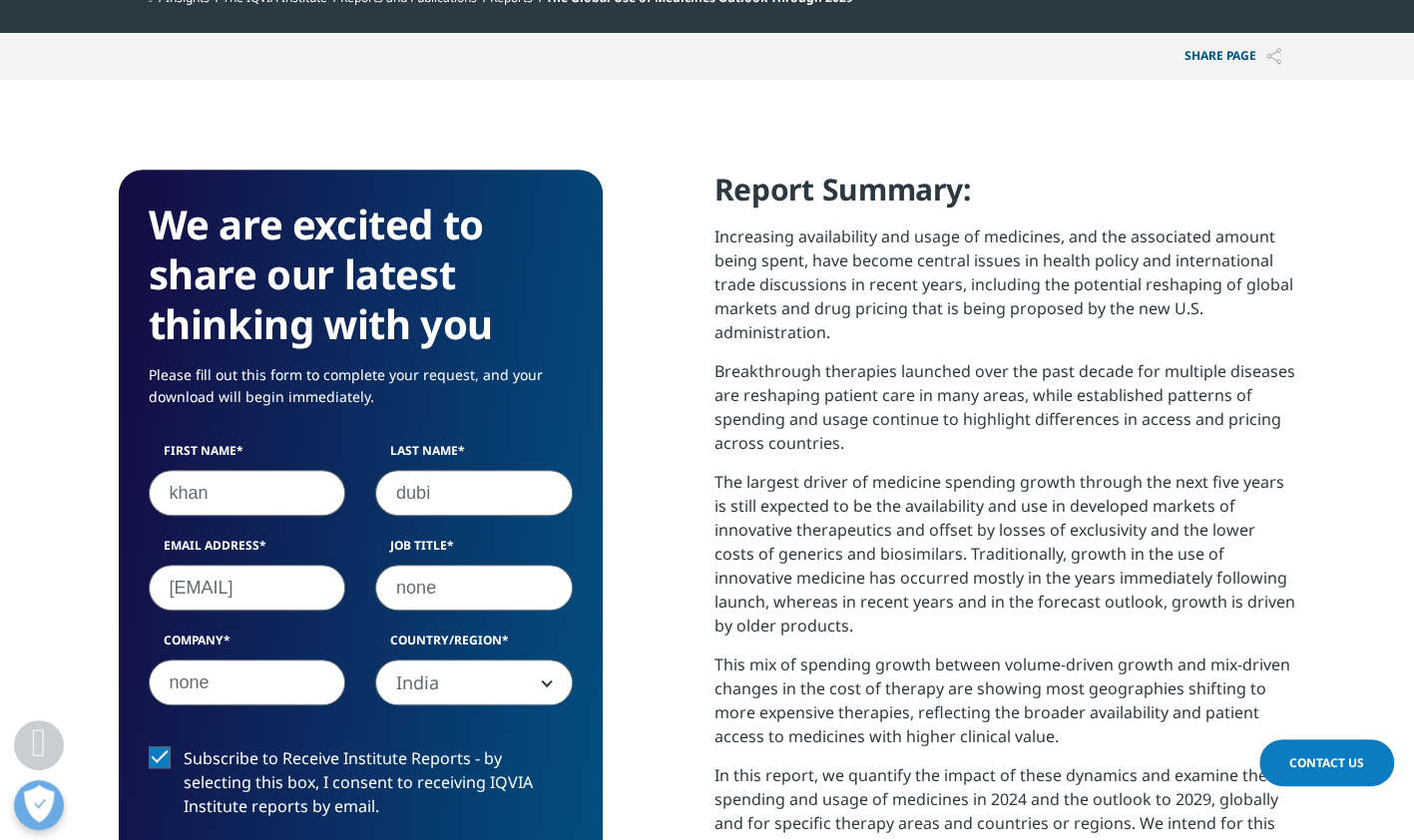 click on "We are excited to share our latest thinking with you
Please fill out this form to complete your request, and your download will begin immediately.
First Name
khan
Last Name
dubi
Email Address
tanxinaptx4869@163.com
Job Title
none
Company
none
Country/Region
United States
Canada
United Kingdom
Afghanistan
Albania
Algeria
American Samoa
Andorra
Angola
Anguilla
Antarctica
Antigua and Barbuda
Argentina
Armenia
Aruba
Australia
Austria
Azerbaijan
Bahamas
Bahrain
Bangladesh
Barbados
Belarus
Belgium
Belize
Benin
Bermuda
Bhutan
Bolivia
Bosnia and Herzegovenia" at bounding box center [707, 720] 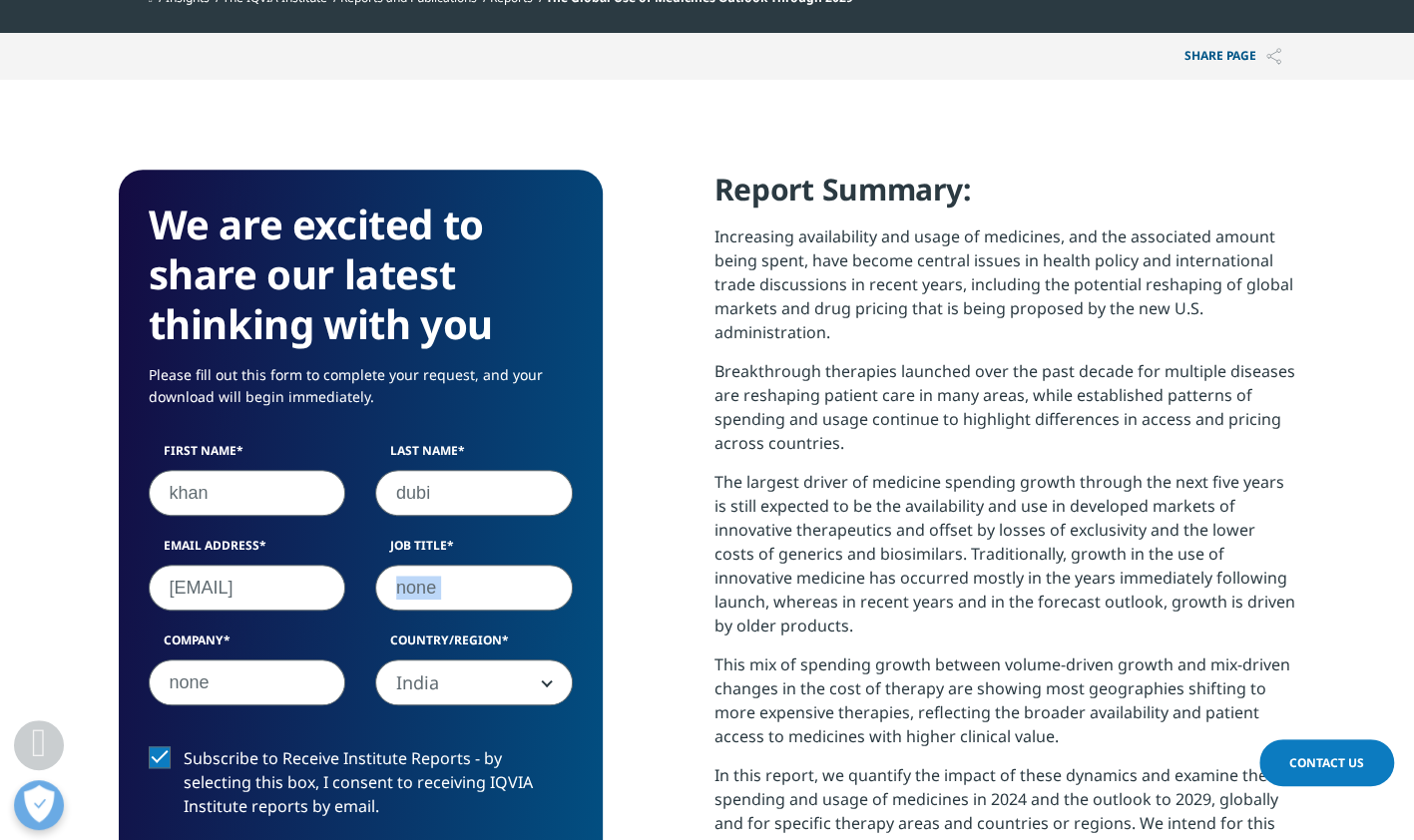 click on "We are excited to share our latest thinking with you
Please fill out this form to complete your request, and your download will begin immediately.
First Name
khan
Last Name
dubi
Email Address
tanxinaptx4869@163.com
Job Title
none
Company
none
Country/Region
United States
Canada
United Kingdom
Afghanistan
Albania
Algeria
American Samoa
Andorra
Angola
Anguilla
Antarctica
Antigua and Barbuda
Argentina
Armenia
Aruba
Australia
Austria
Azerbaijan
Bahamas
Bahrain
Bangladesh
Barbados
Belarus
Belgium
Belize
Benin
Bermuda
Bhutan
Bolivia
Bosnia and Herzegovenia" at bounding box center (707, 720) 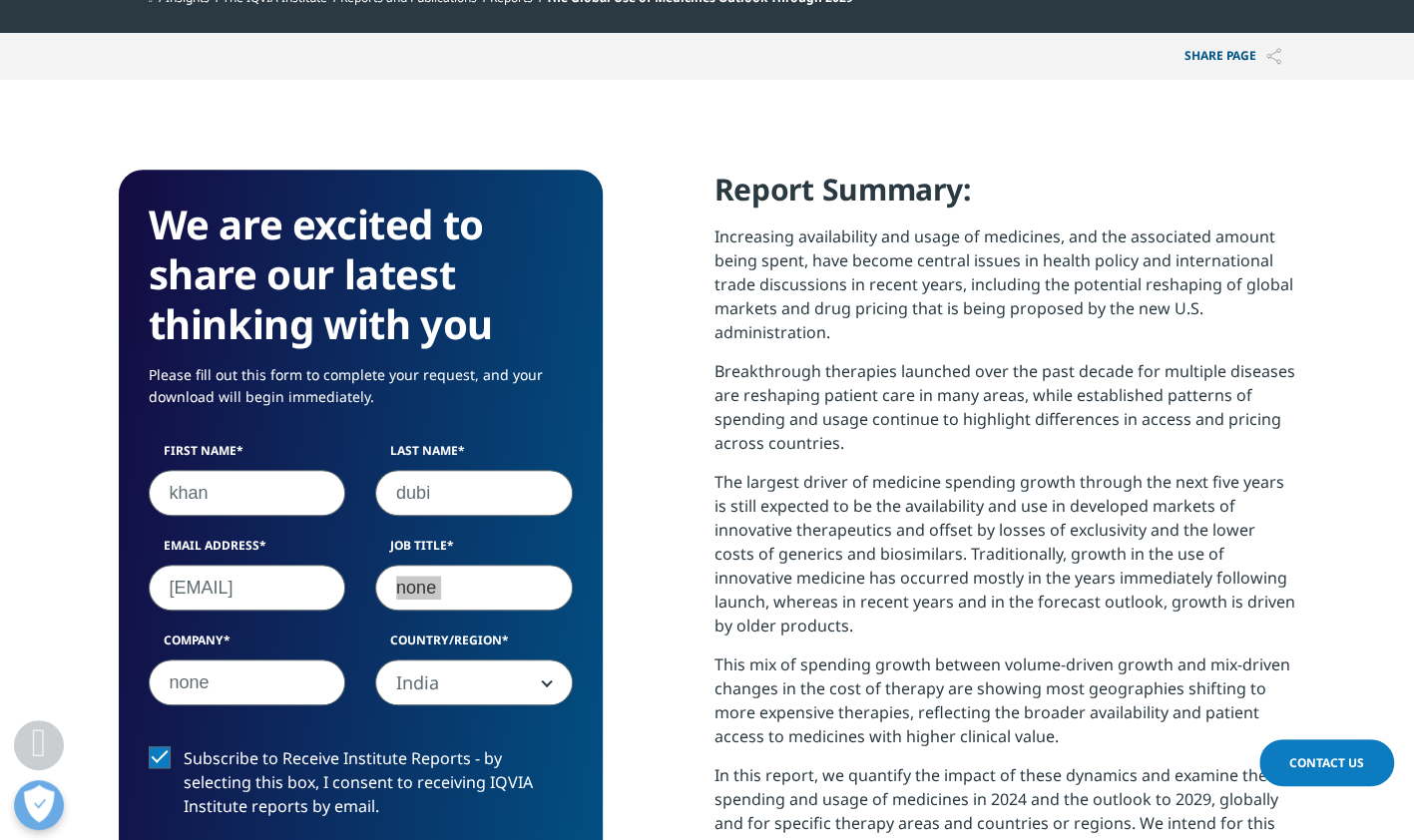 scroll, scrollTop: 1293, scrollLeft: 0, axis: vertical 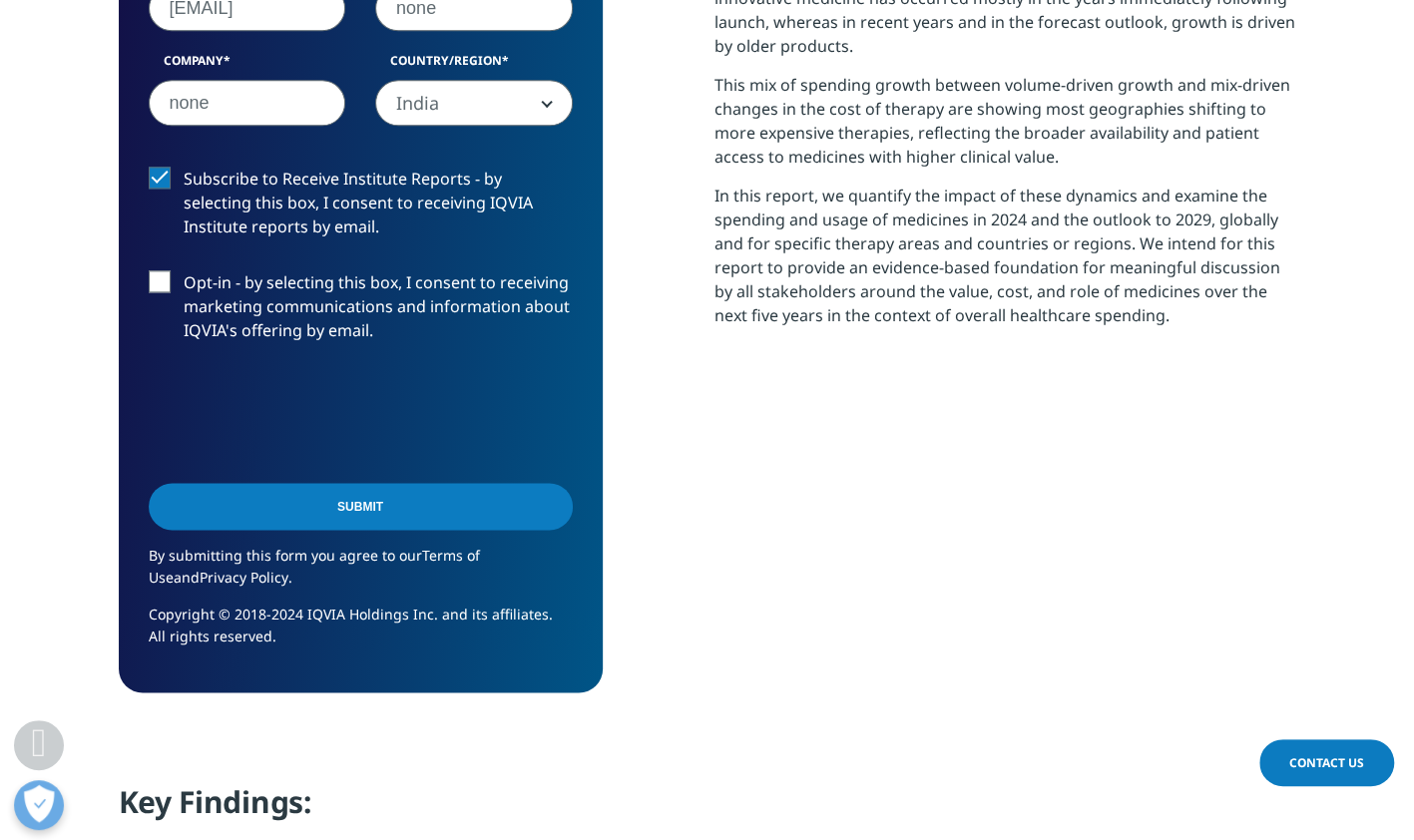 click on "Report Summary:
Increasing availability and usage of medicines, and the associated amount being spent, have become central issues in health policy and international trade discussions in recent years, including the potential reshaping of global markets and drug pricing that is being proposed by the new U.S. administration.
Breakthrough therapies launched over the past decade for multiple diseases are reshaping patient care in many areas, while established patterns of spending and usage continue to highlight differences in access and pricing across countries.
This mix of spending growth between volume-driven growth and mix-driven changes in the cost of therapy are showing most geographies shifting to more expensive therapies, reflecting the broader availability and patient access to medicines with higher clinical value." at bounding box center [1005, 141] 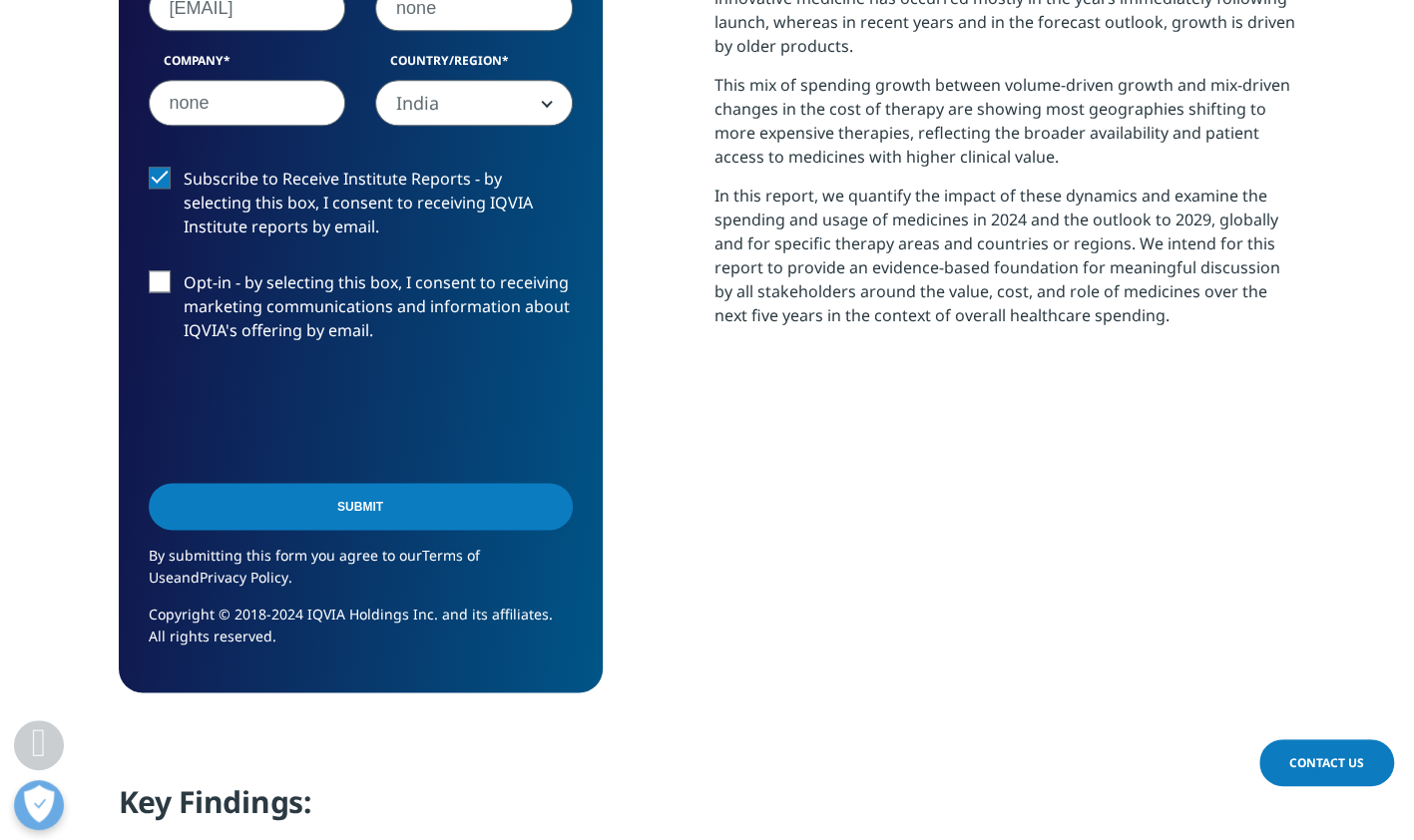 click on "Submit" at bounding box center [360, 506] 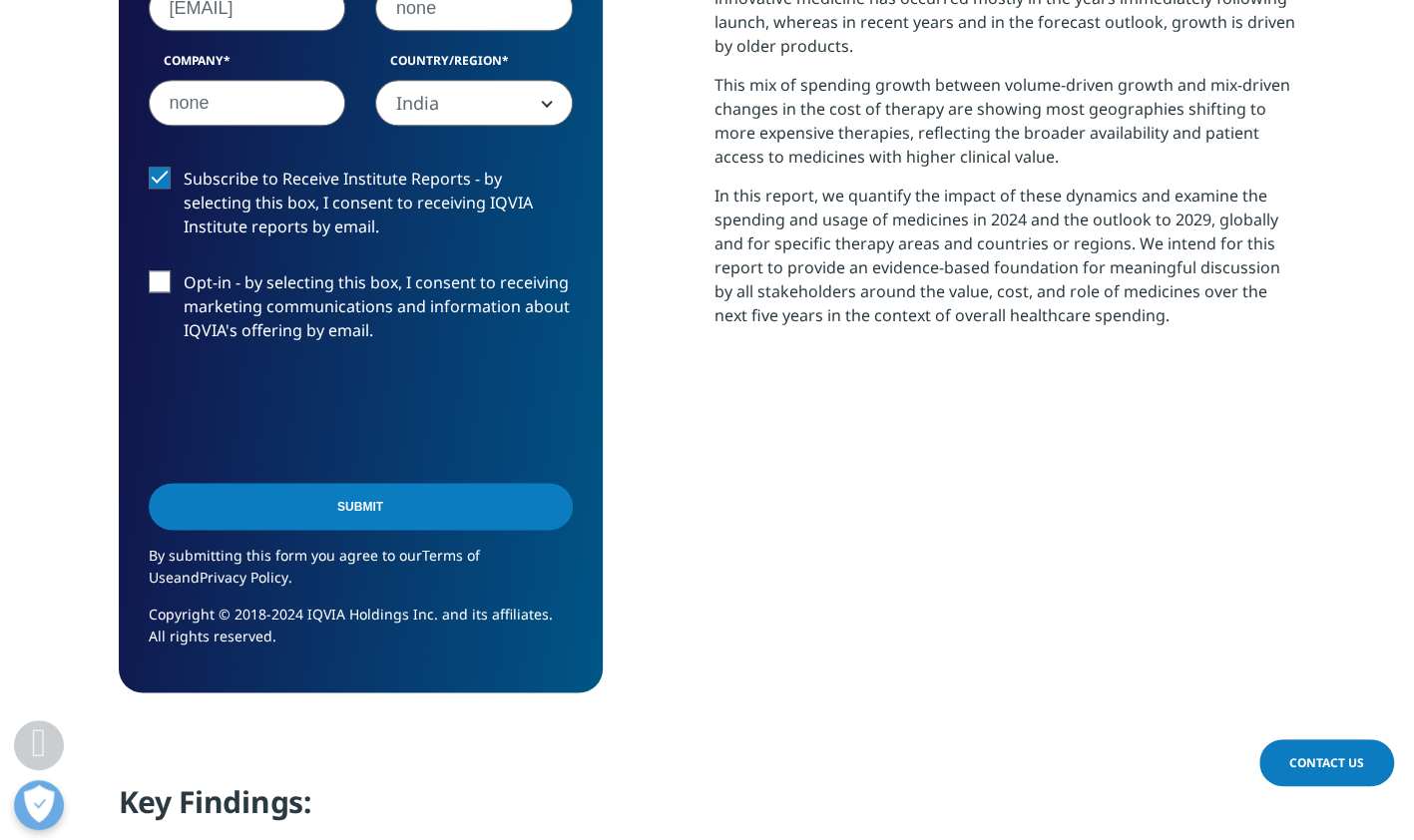click on "Submit" at bounding box center (360, 506) 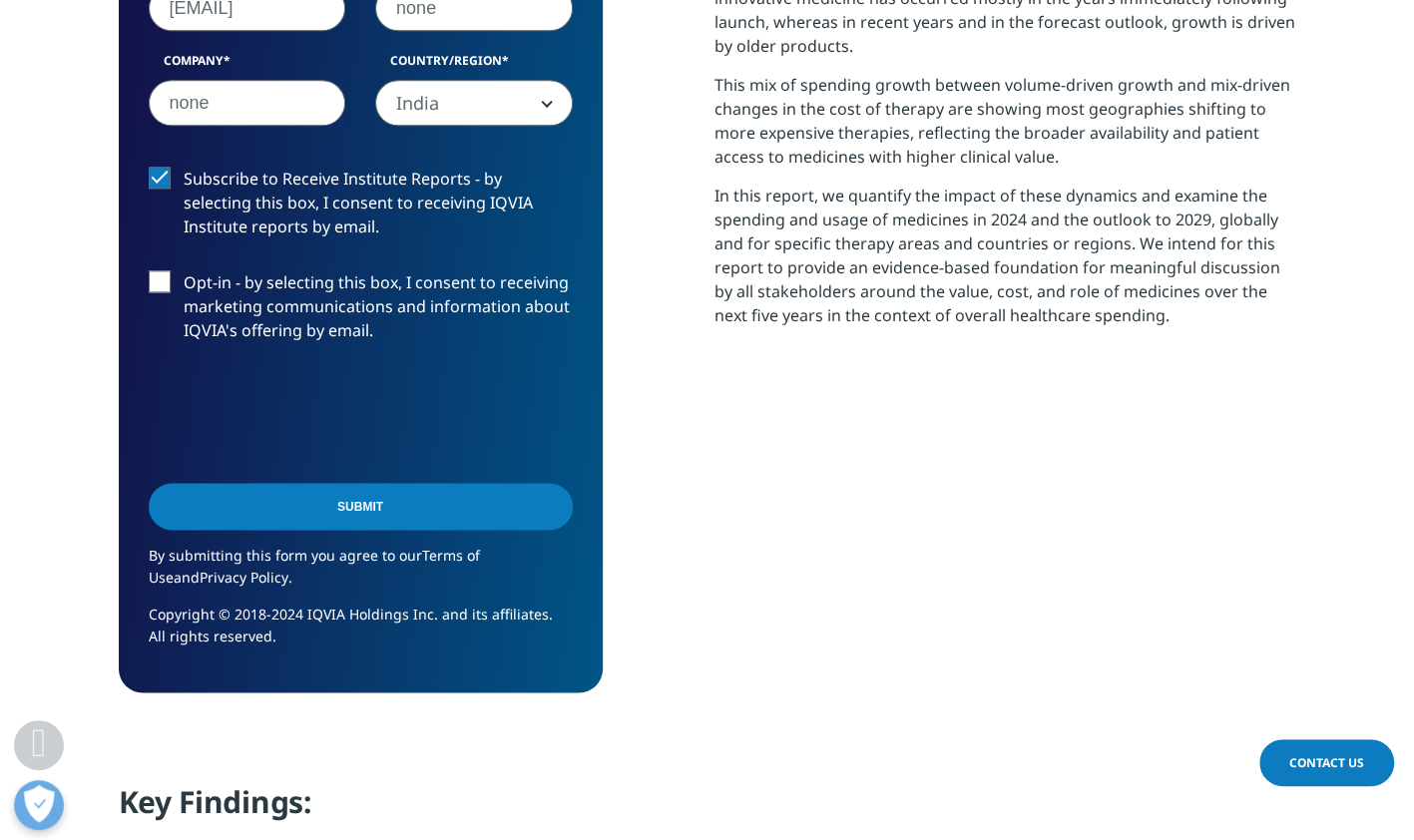 drag, startPoint x: 340, startPoint y: 505, endPoint x: 376, endPoint y: 505, distance: 36 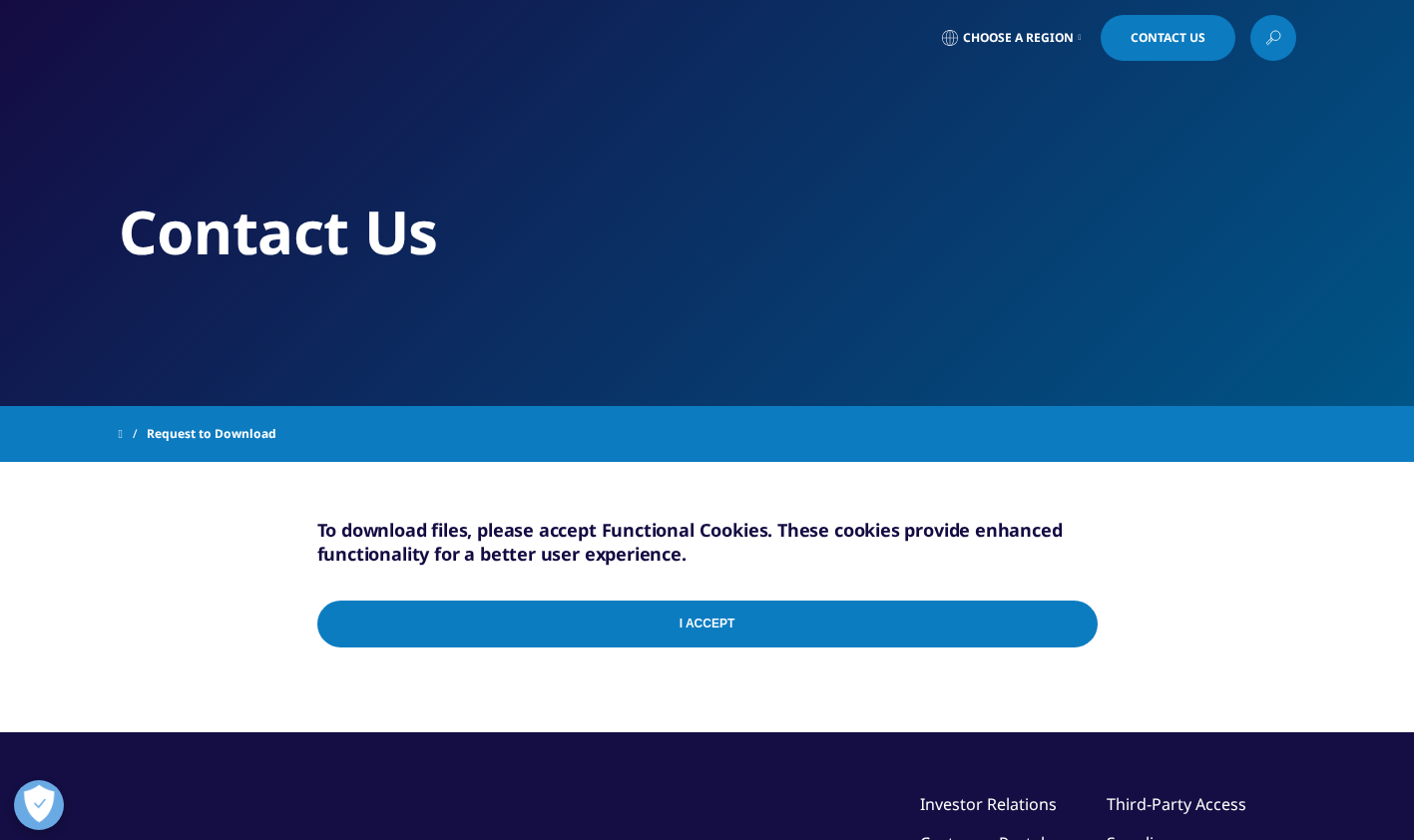 scroll, scrollTop: 0, scrollLeft: 0, axis: both 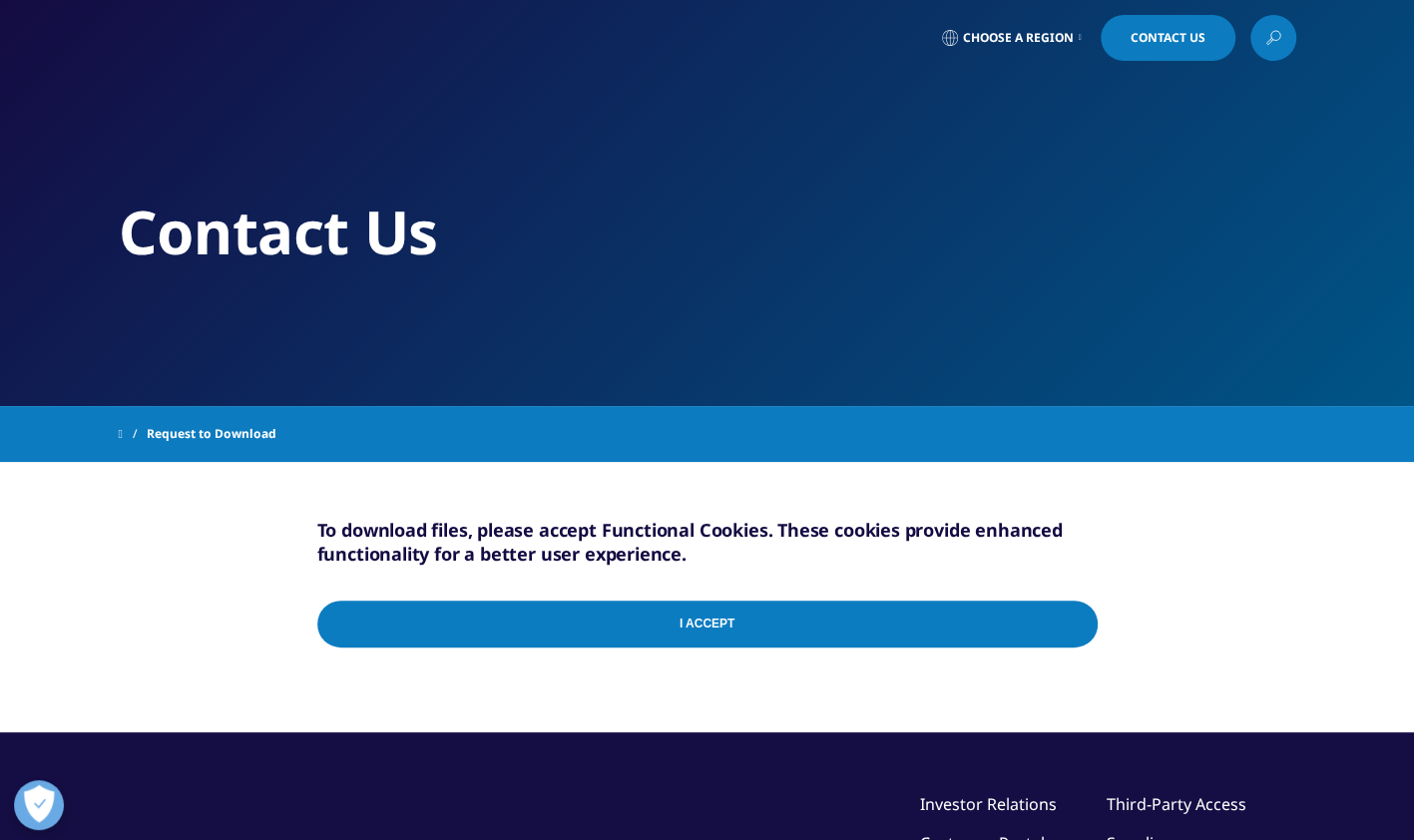 click on "I Accept" at bounding box center (707, 624) 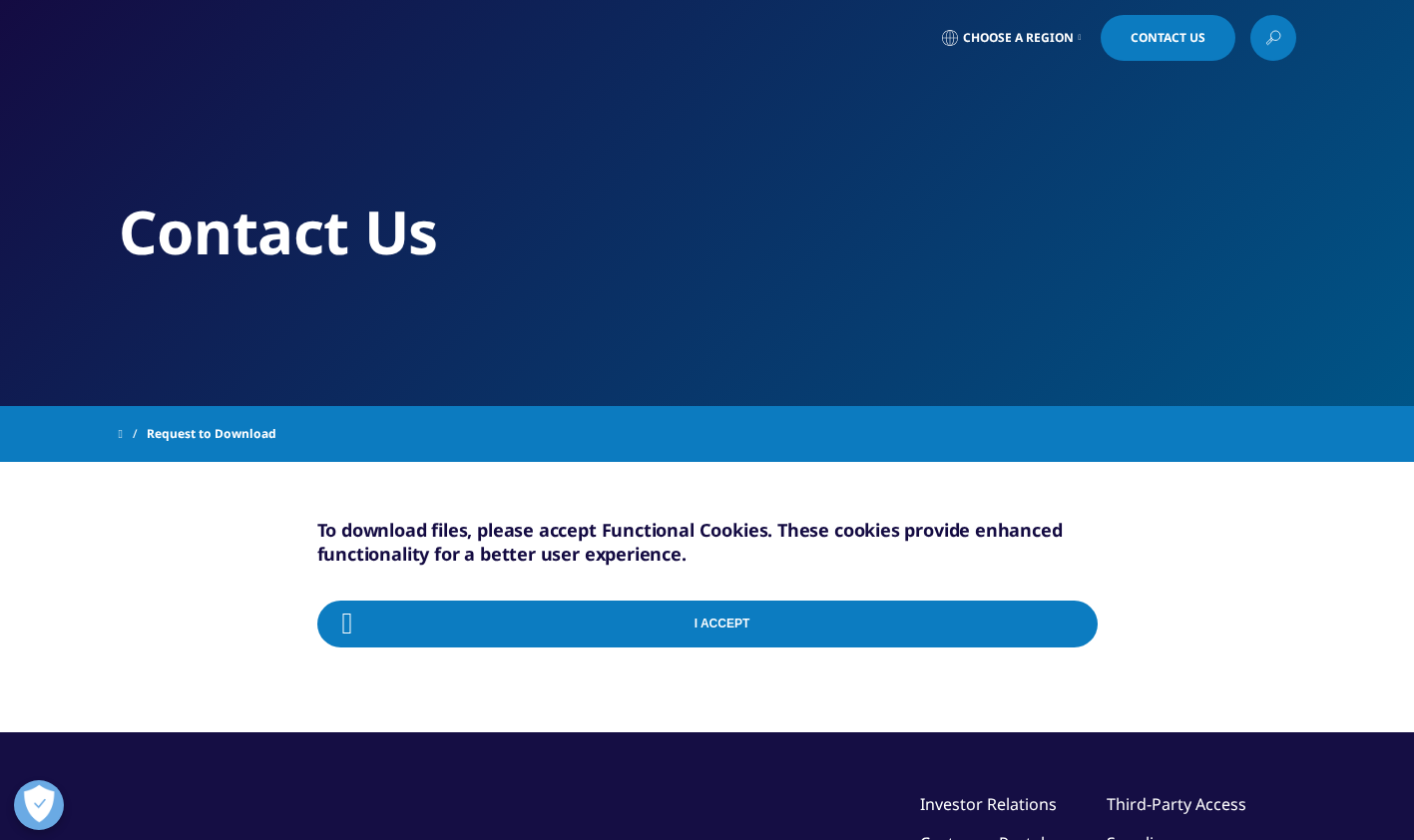 scroll, scrollTop: 0, scrollLeft: 0, axis: both 